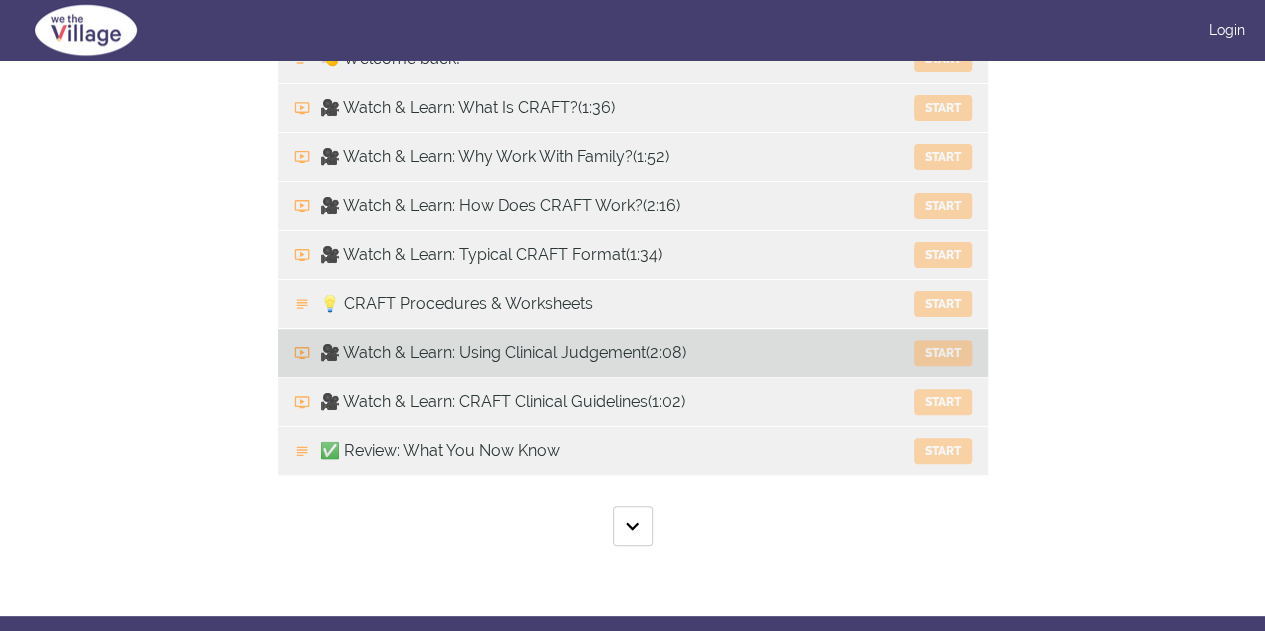 scroll, scrollTop: 960, scrollLeft: 0, axis: vertical 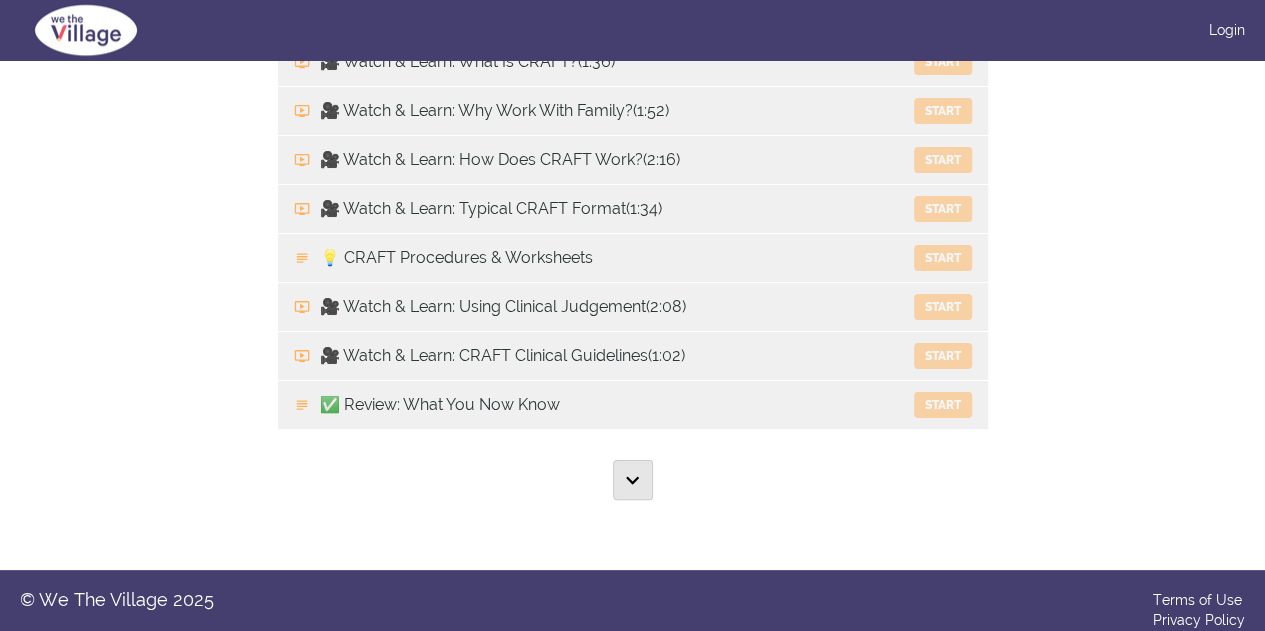 click at bounding box center [632, 480] 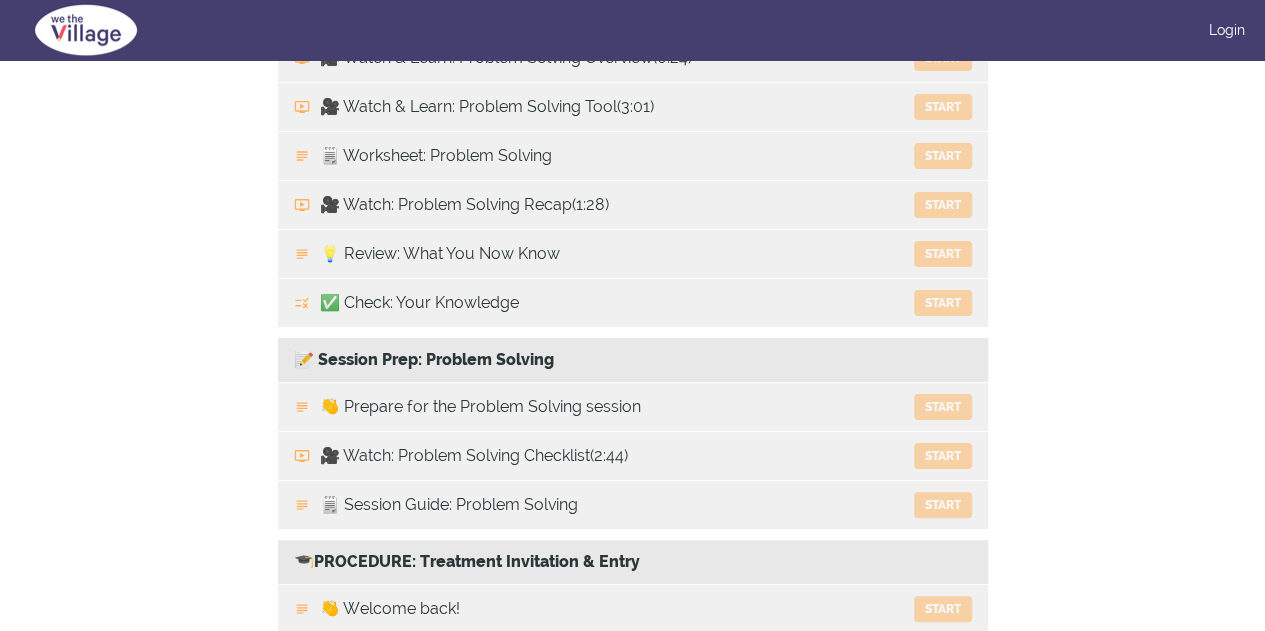 scroll, scrollTop: 8060, scrollLeft: 0, axis: vertical 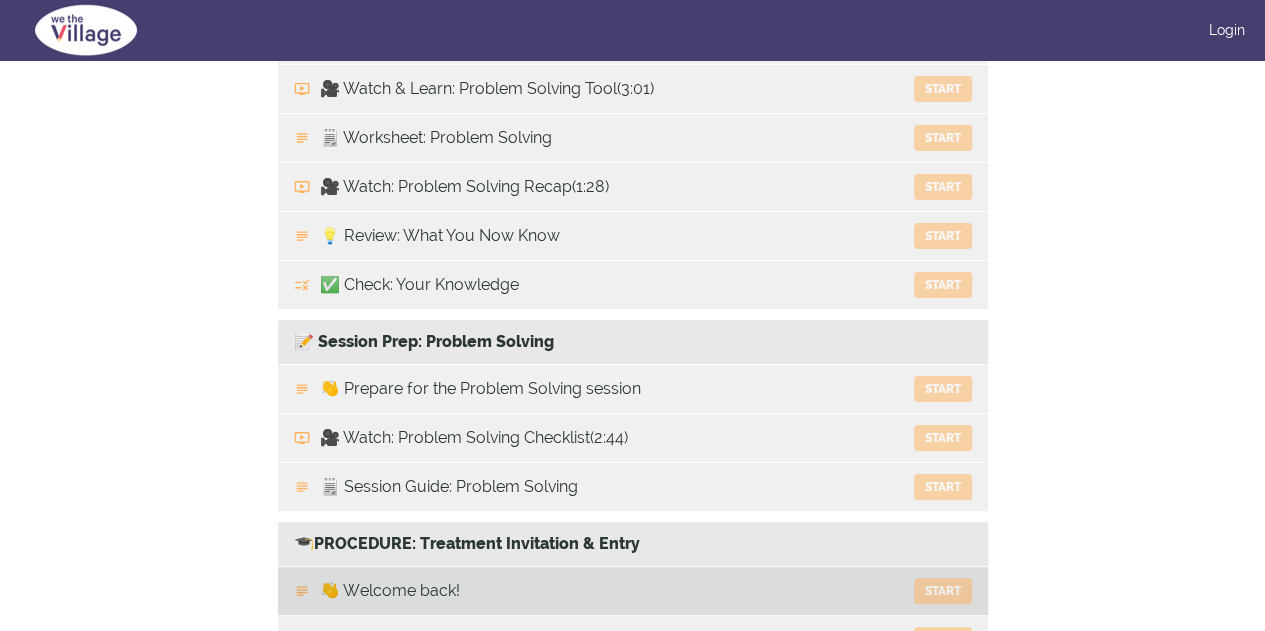 click on "👋 Welcome back!
Start" at bounding box center [633, 591] 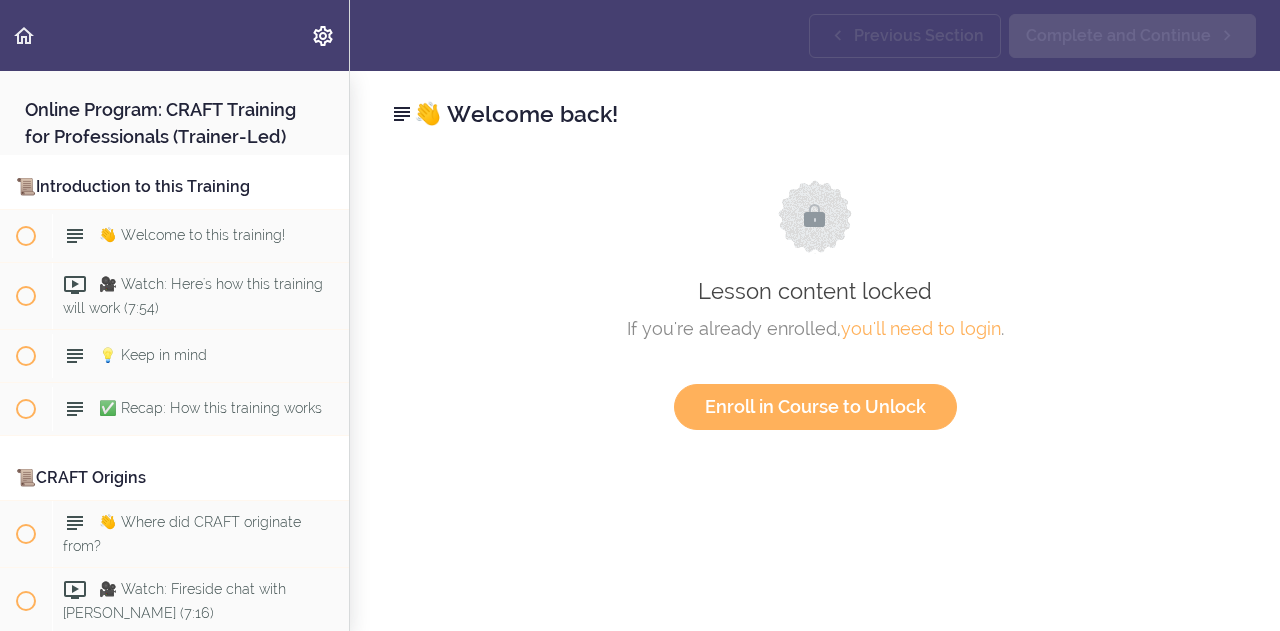scroll, scrollTop: 0, scrollLeft: 0, axis: both 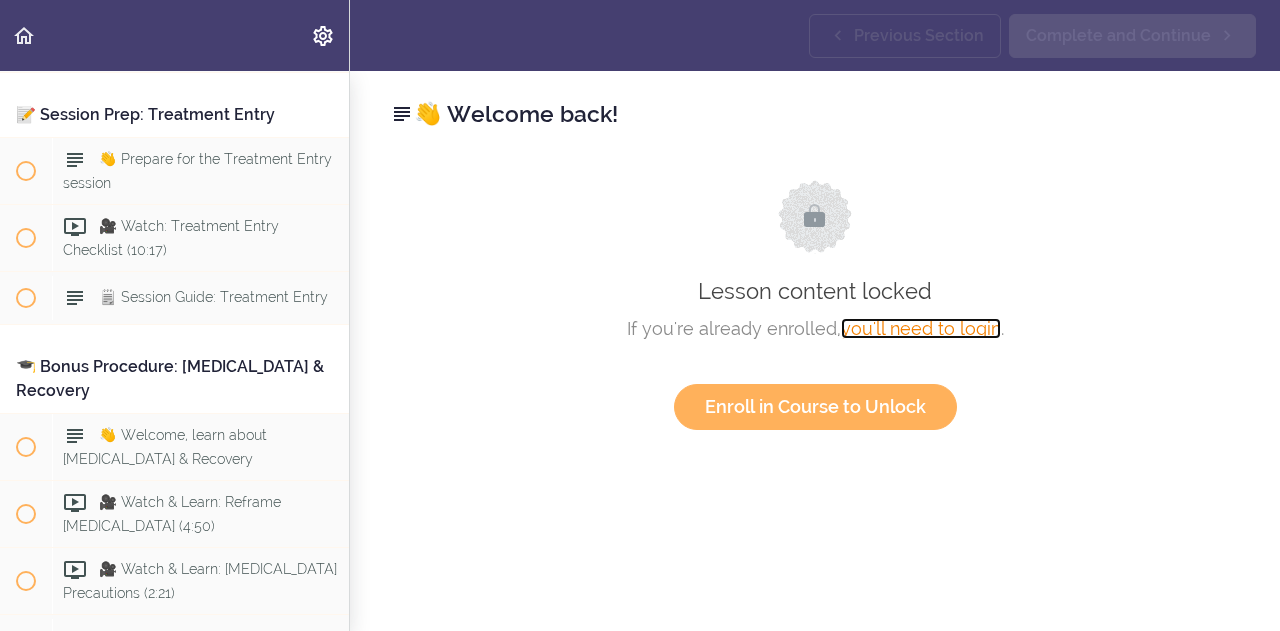 click on "you'll need to login" at bounding box center [921, 328] 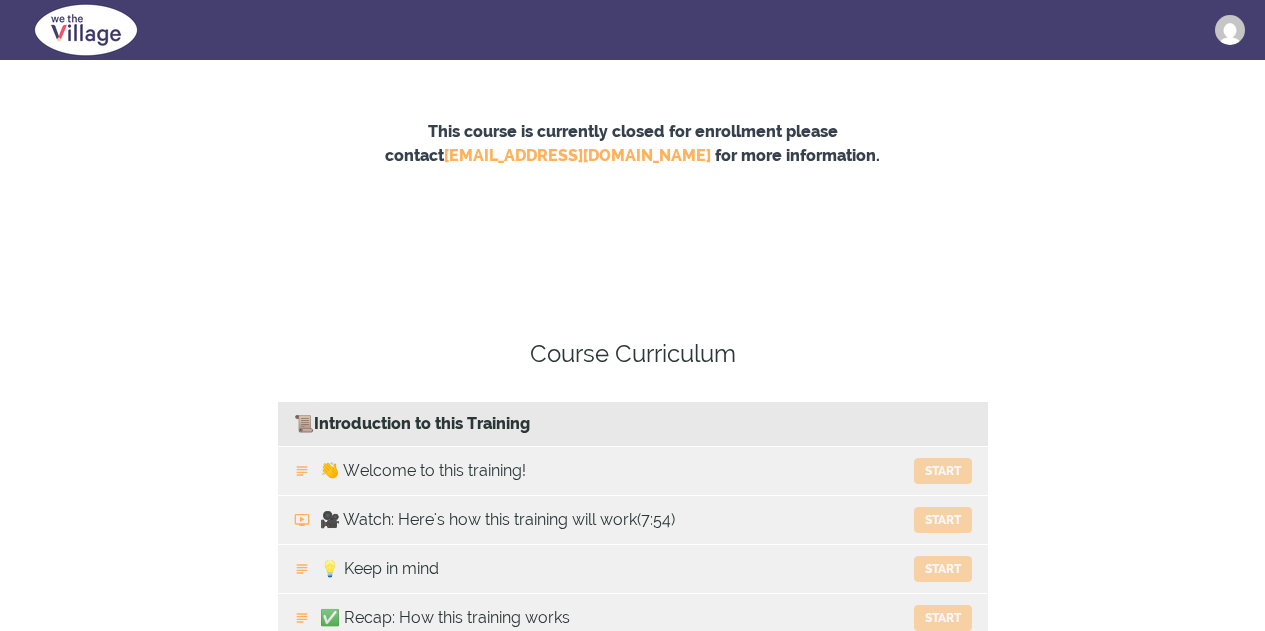 scroll, scrollTop: 0, scrollLeft: 0, axis: both 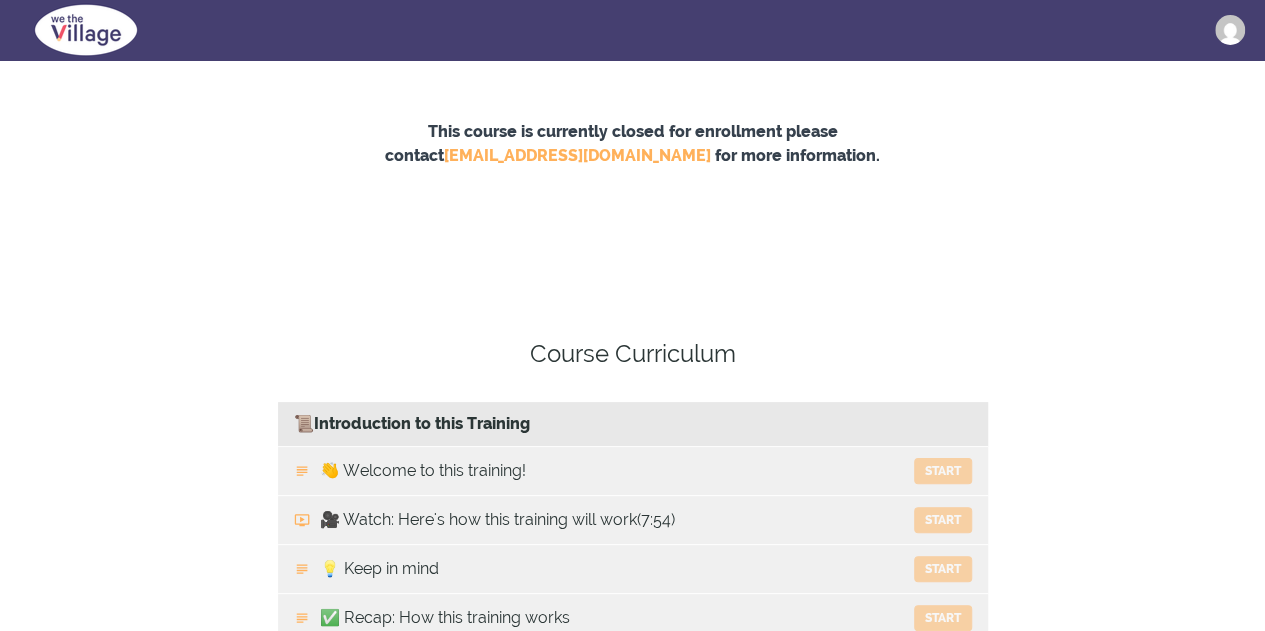 click on "[PERSON_NAME]" at bounding box center (1238, 30) 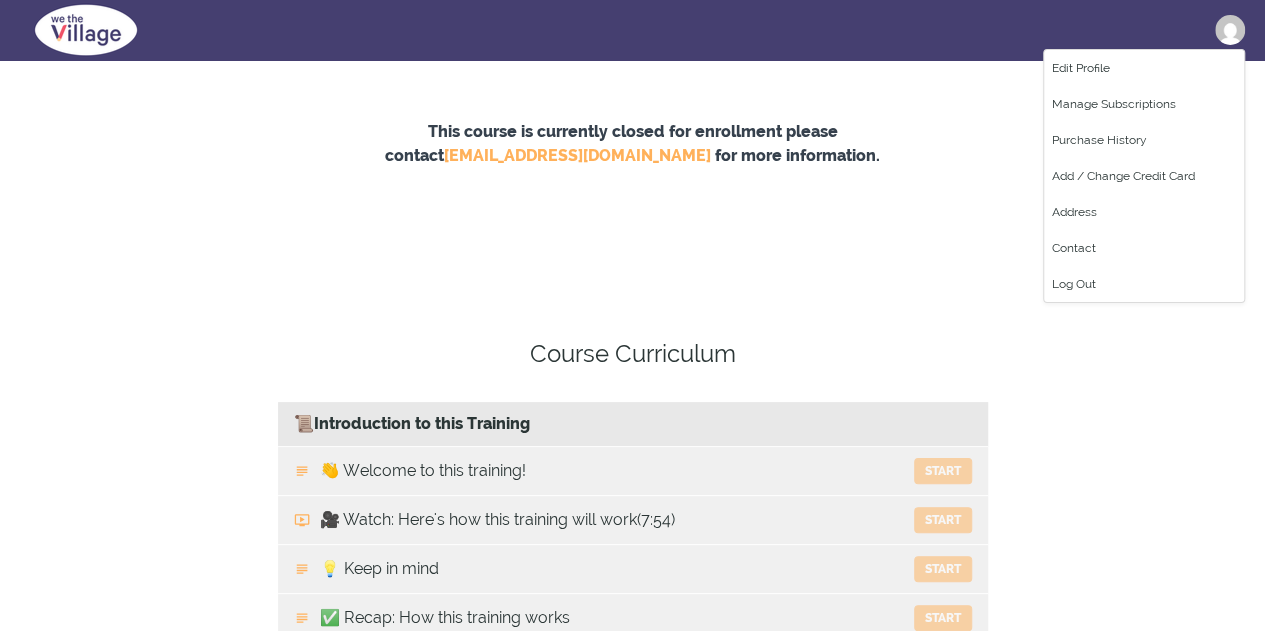 click on "This course is currently closed for enrollment please contact  [EMAIL_ADDRESS][DOMAIN_NAME]   for more information." at bounding box center [632, 178] 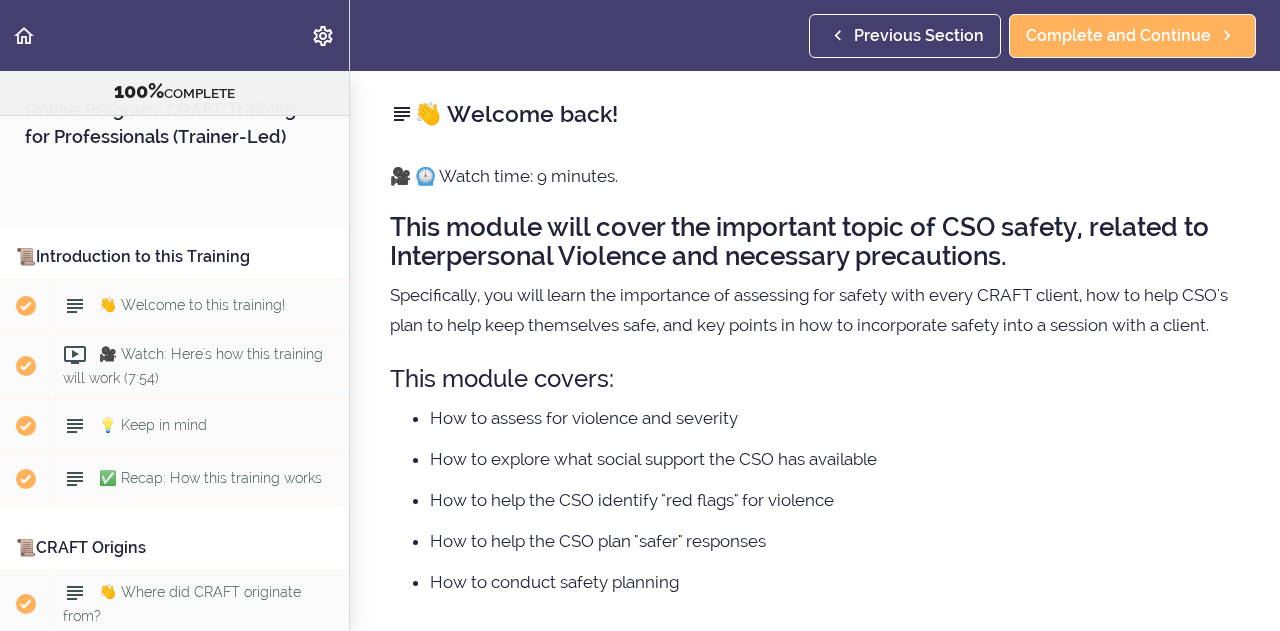 scroll, scrollTop: 0, scrollLeft: 0, axis: both 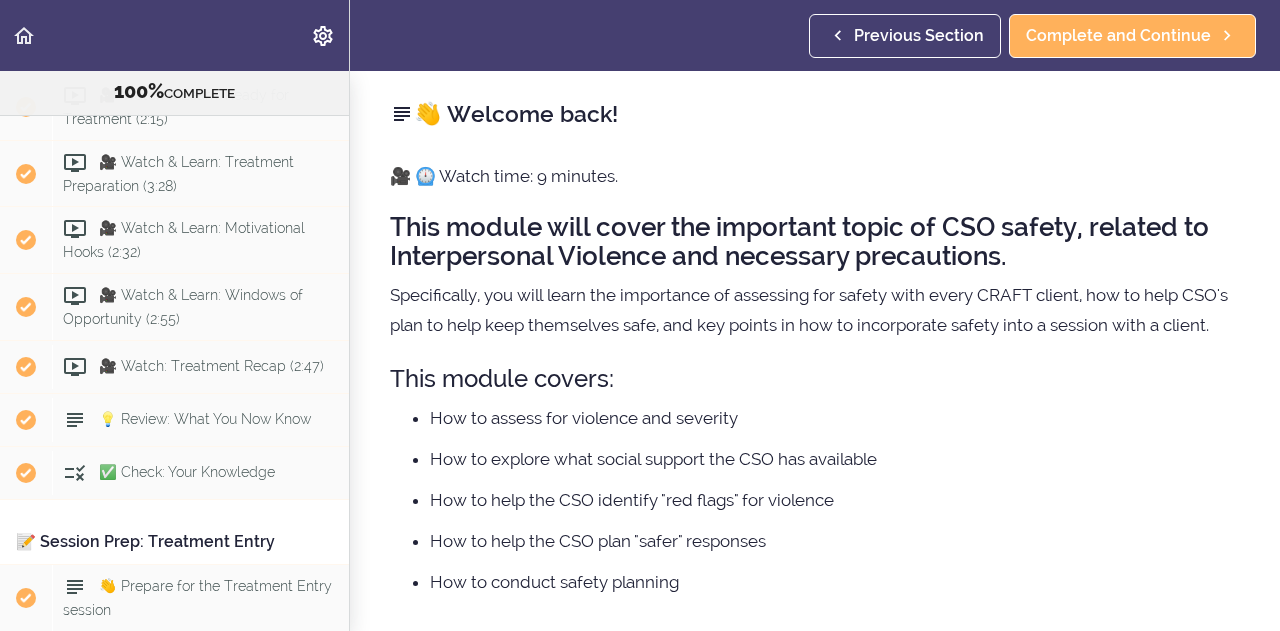 click on "👋 Welcome back!" at bounding box center (161, -21) 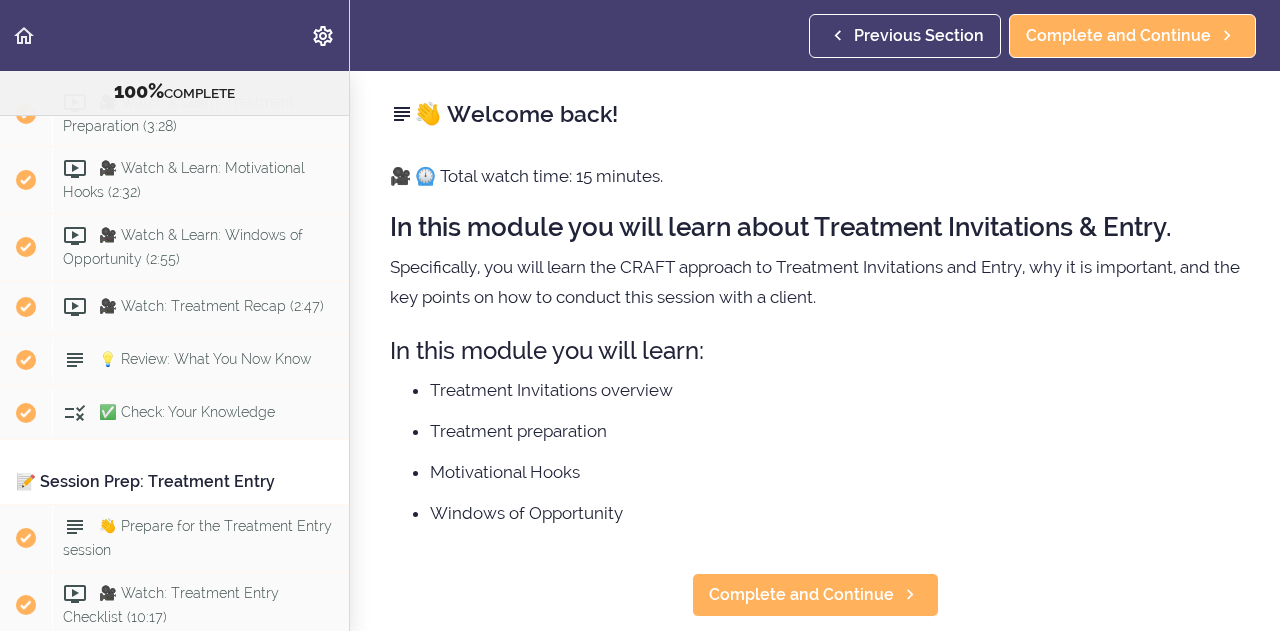 scroll, scrollTop: 10727, scrollLeft: 0, axis: vertical 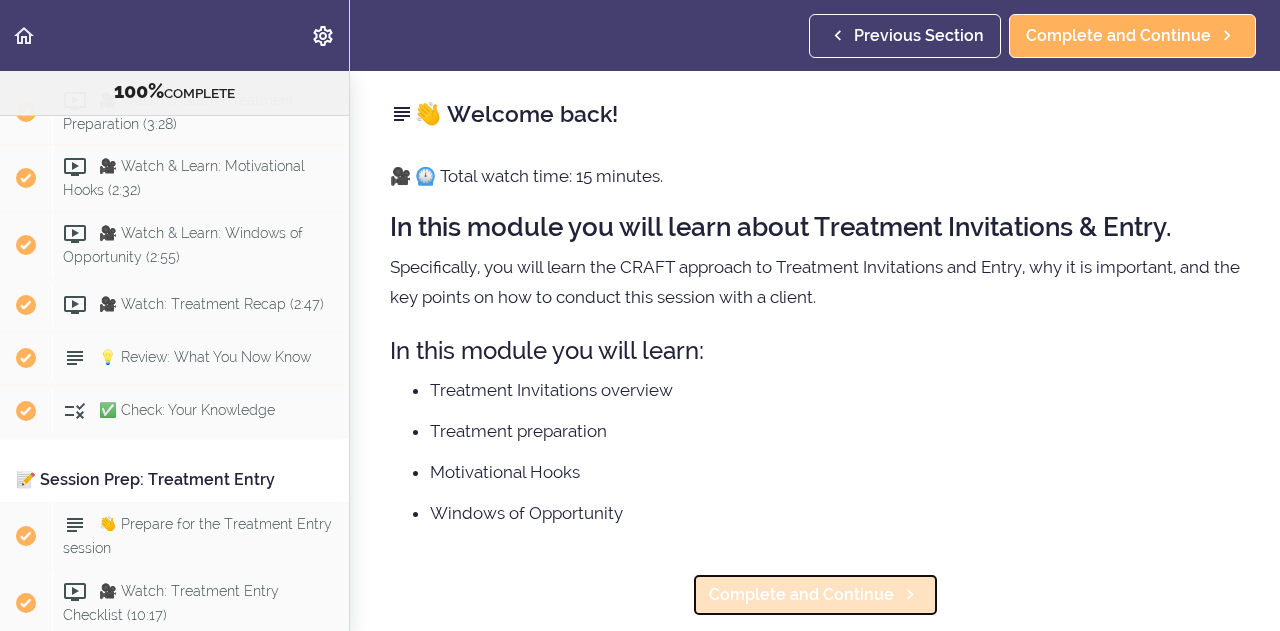 click on "Complete and Continue" at bounding box center [801, 595] 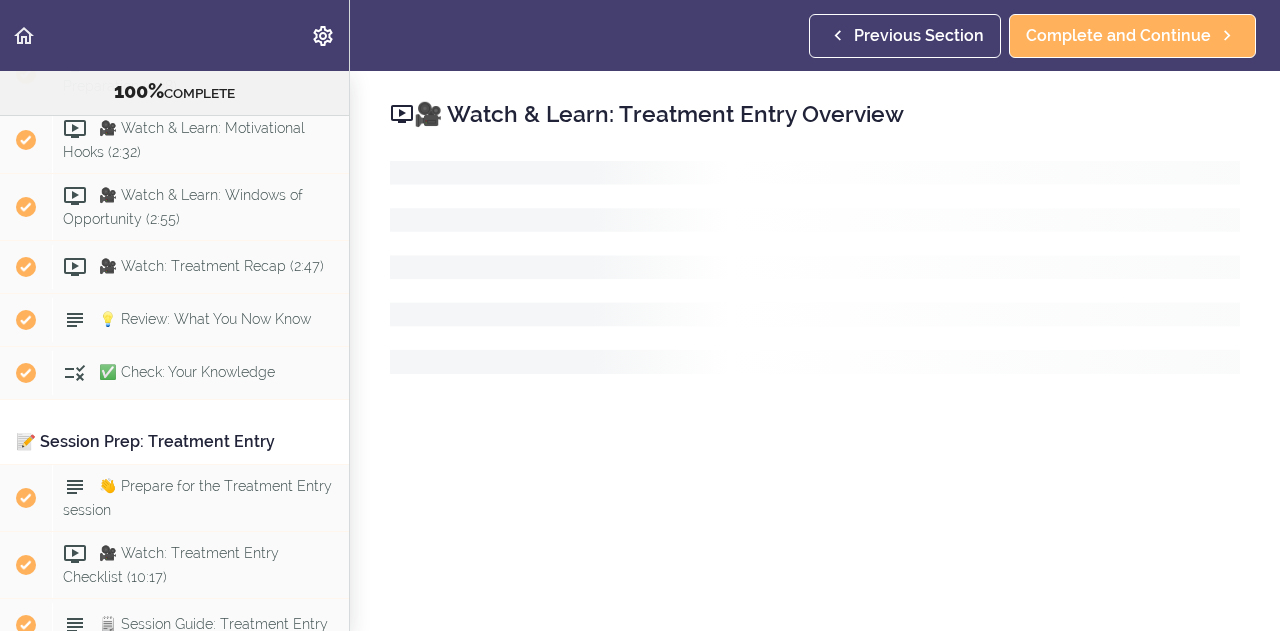 scroll, scrollTop: 10780, scrollLeft: 0, axis: vertical 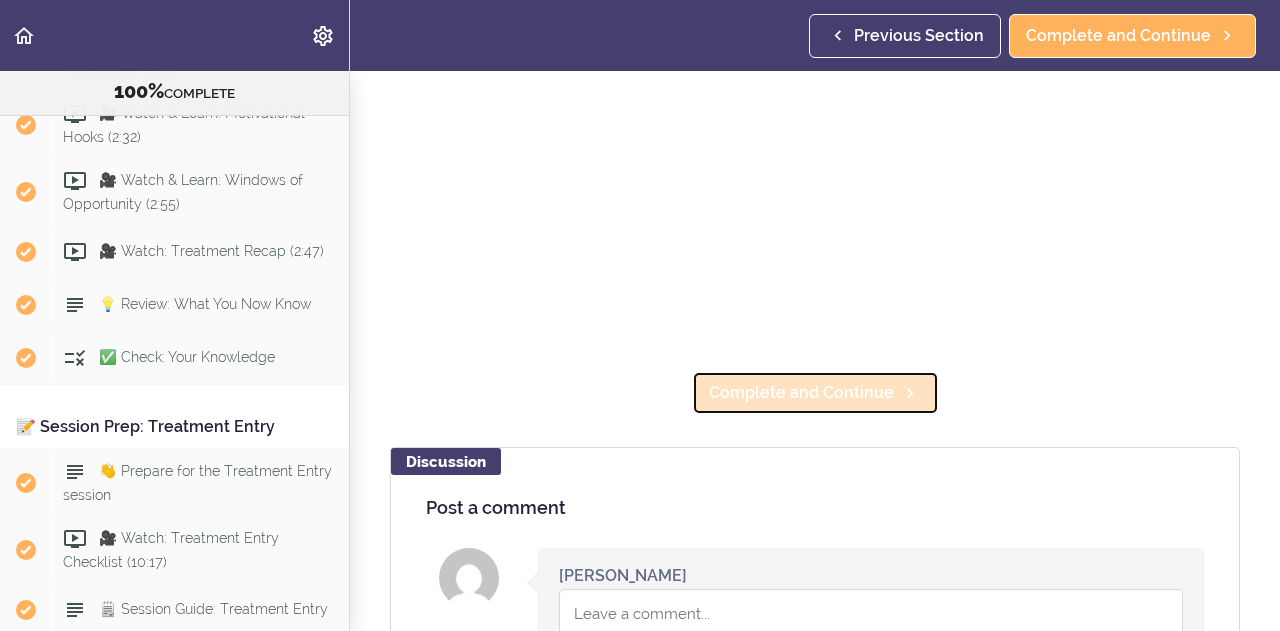click on "Complete and Continue" at bounding box center (801, 393) 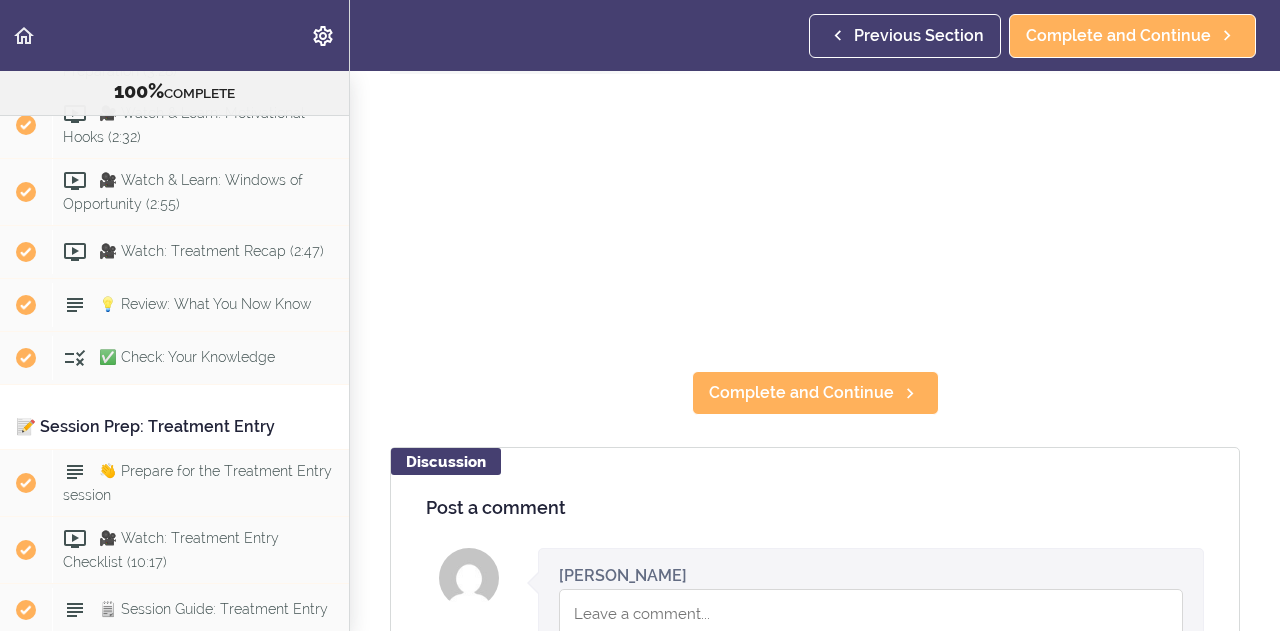 scroll, scrollTop: 0, scrollLeft: 0, axis: both 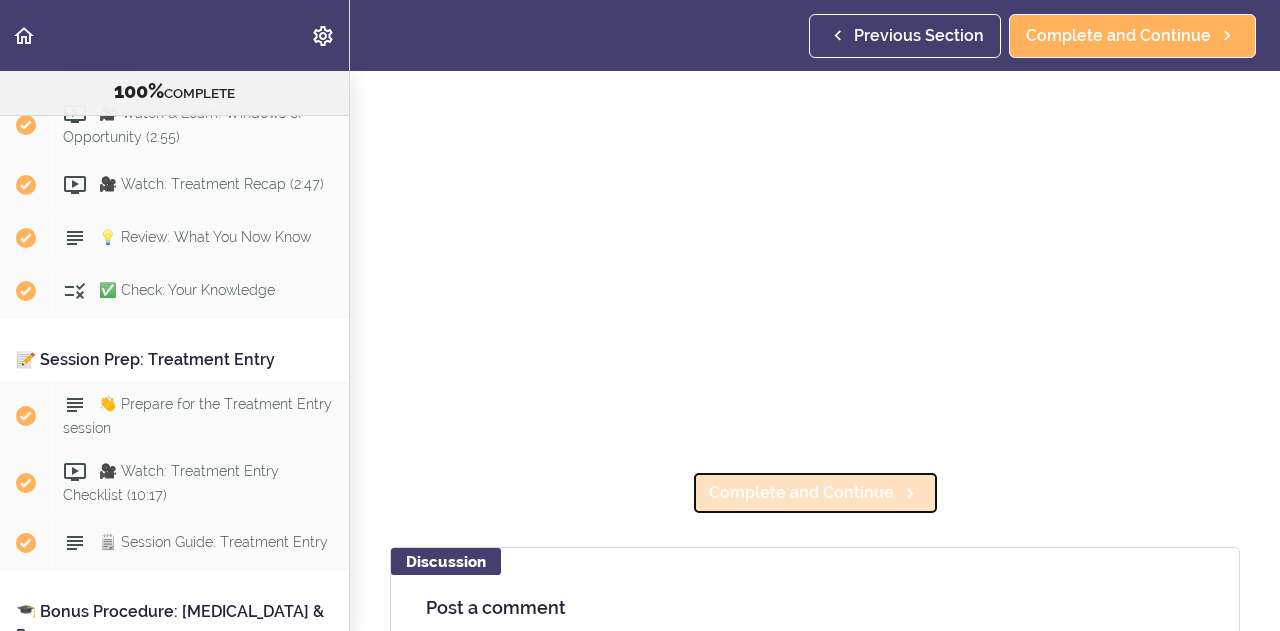 click on "Complete and Continue" at bounding box center [801, 493] 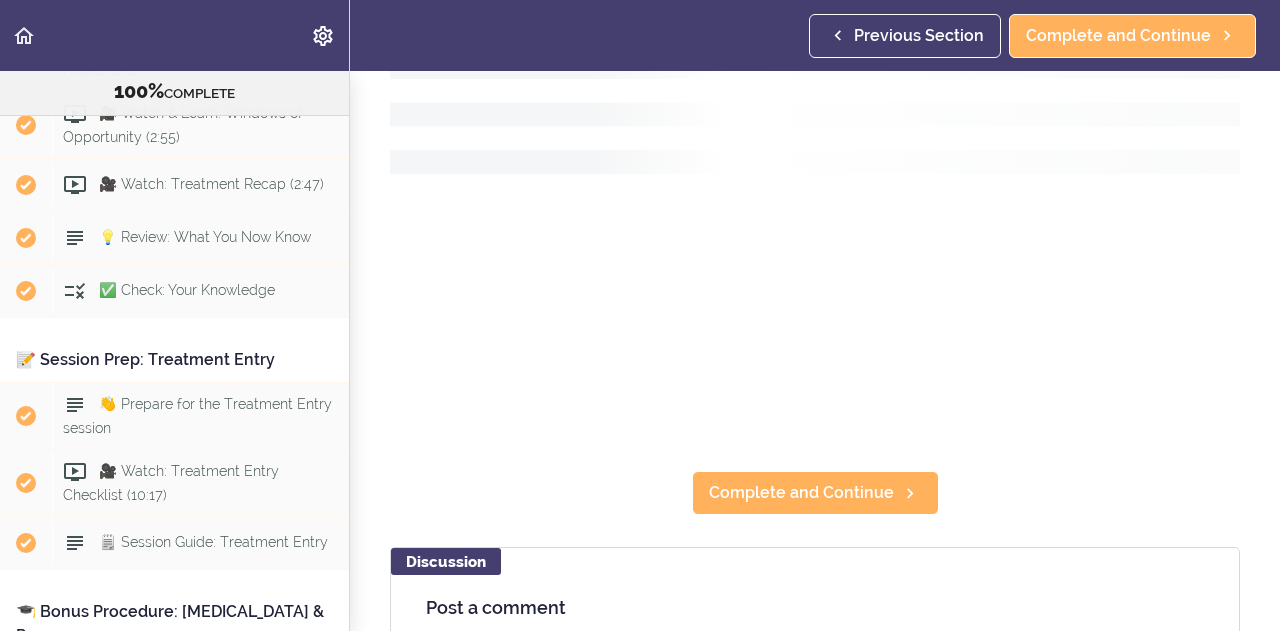 scroll, scrollTop: 0, scrollLeft: 0, axis: both 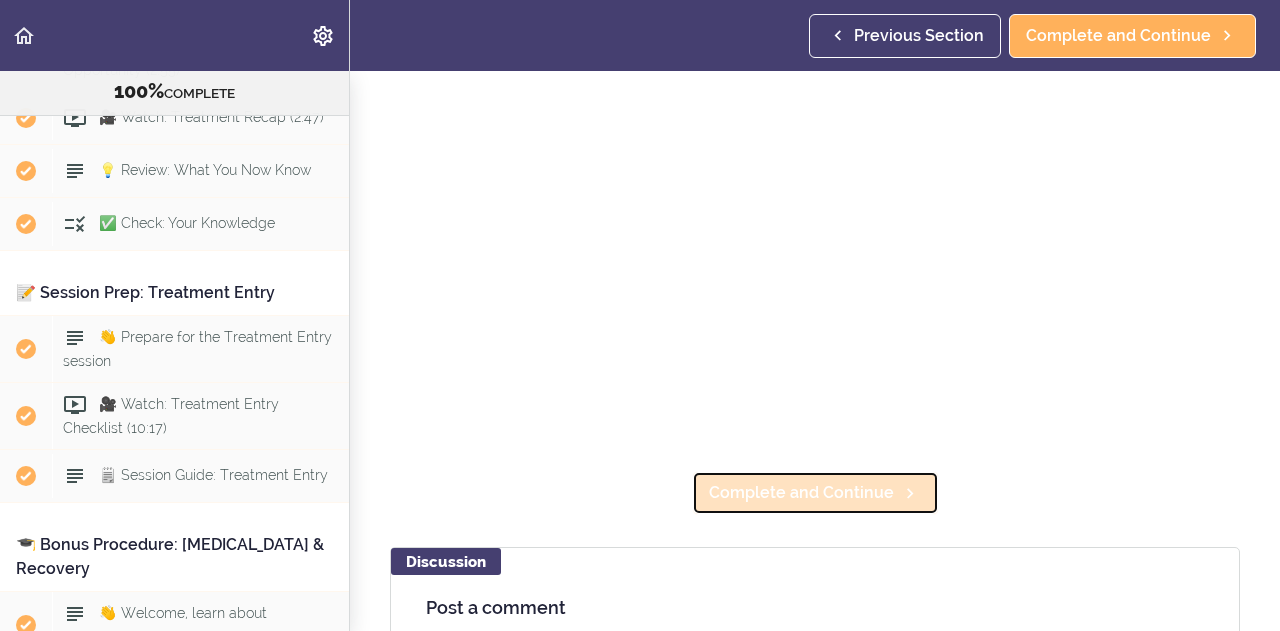 click on "Complete and Continue" at bounding box center [801, 493] 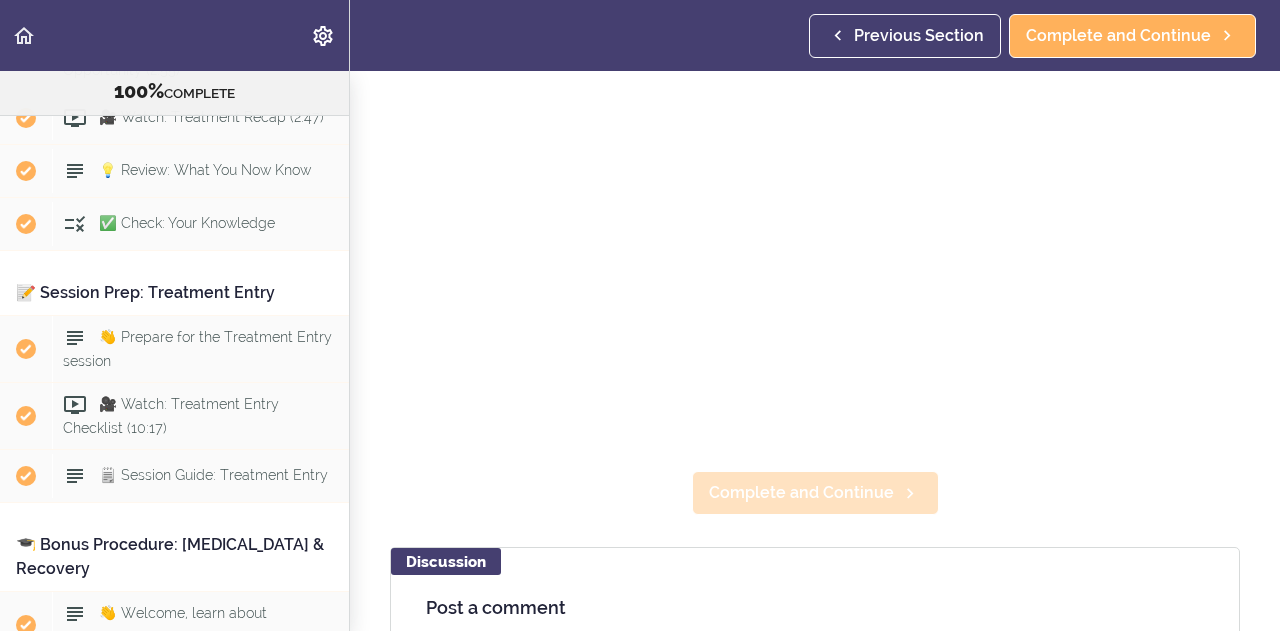 scroll, scrollTop: 14, scrollLeft: 0, axis: vertical 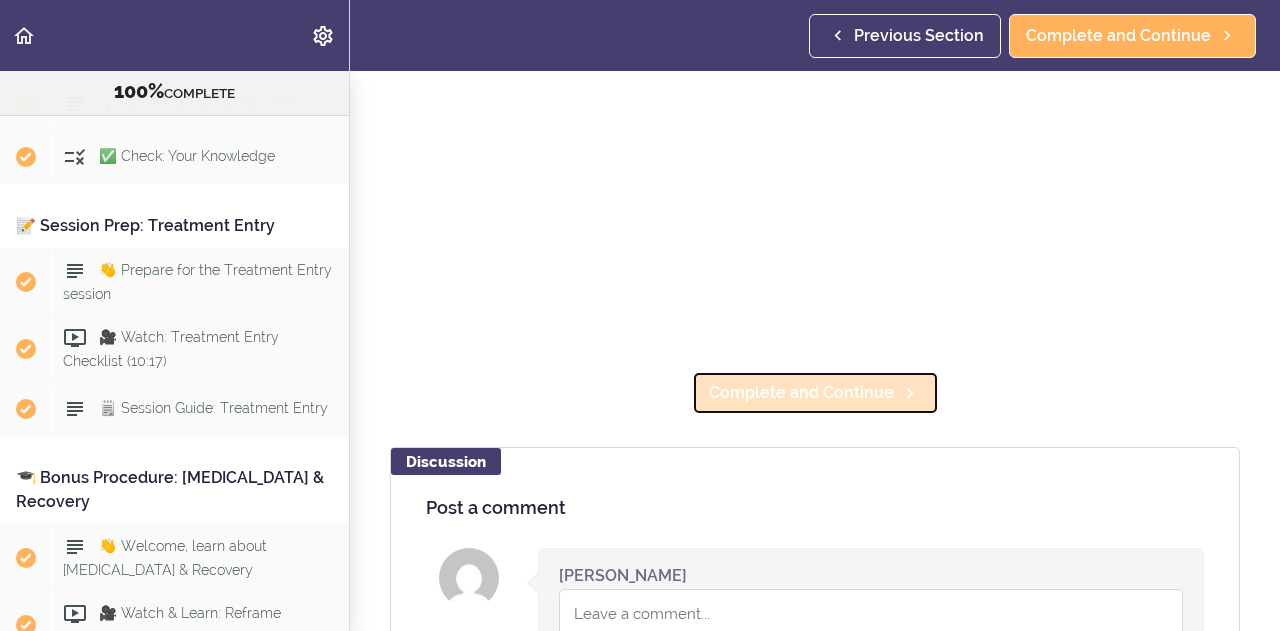 click on "Complete and Continue" at bounding box center (801, 393) 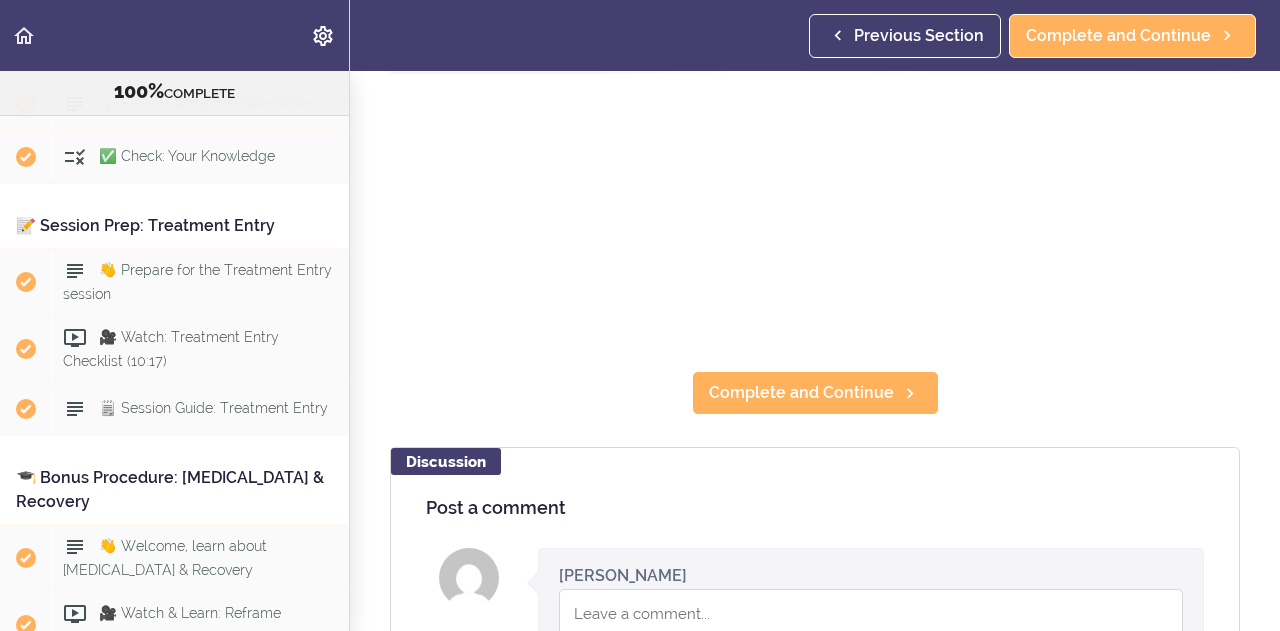 scroll, scrollTop: 0, scrollLeft: 0, axis: both 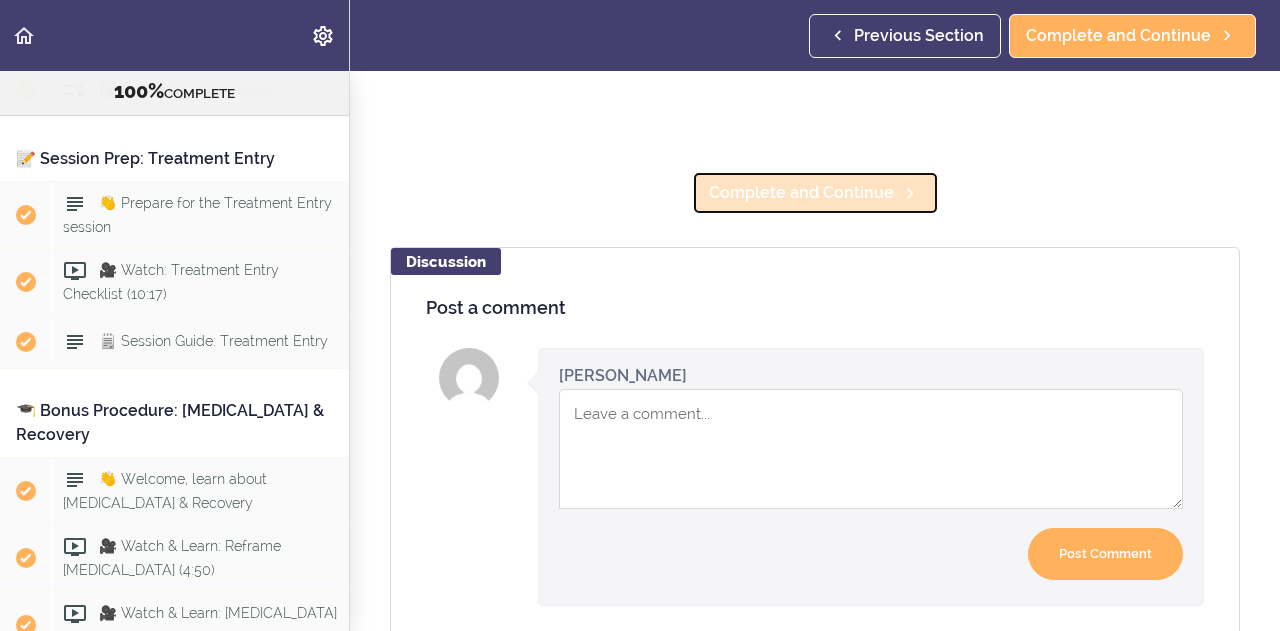 click on "Complete and Continue" at bounding box center (801, 193) 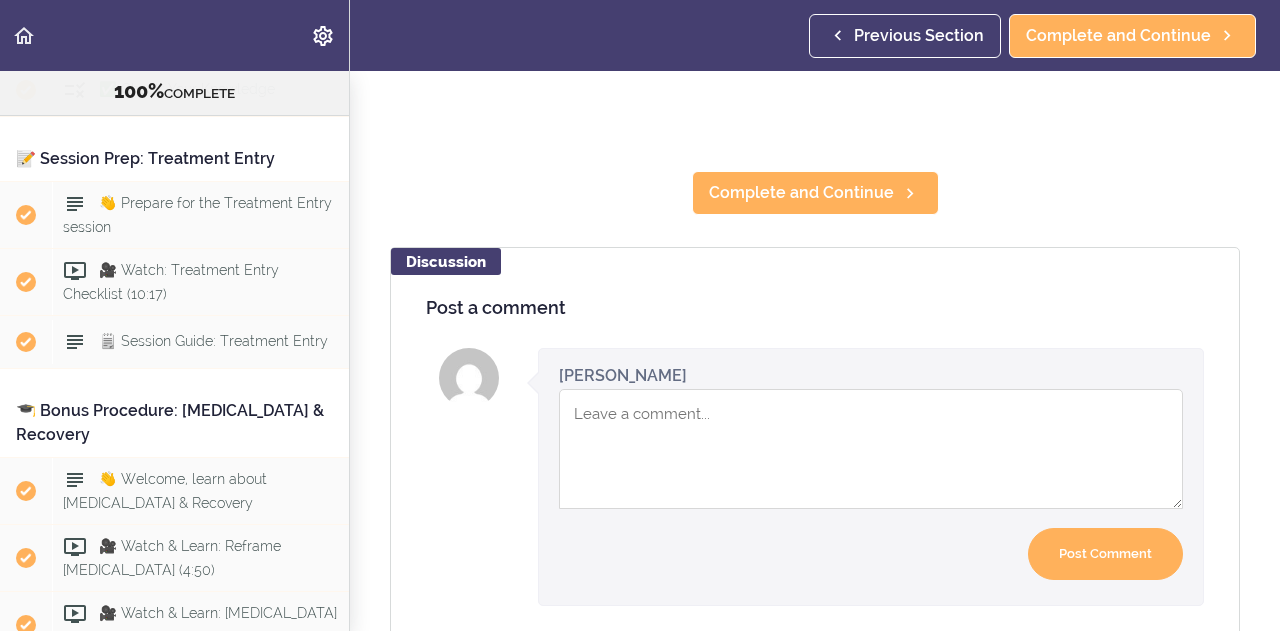 scroll, scrollTop: 0, scrollLeft: 0, axis: both 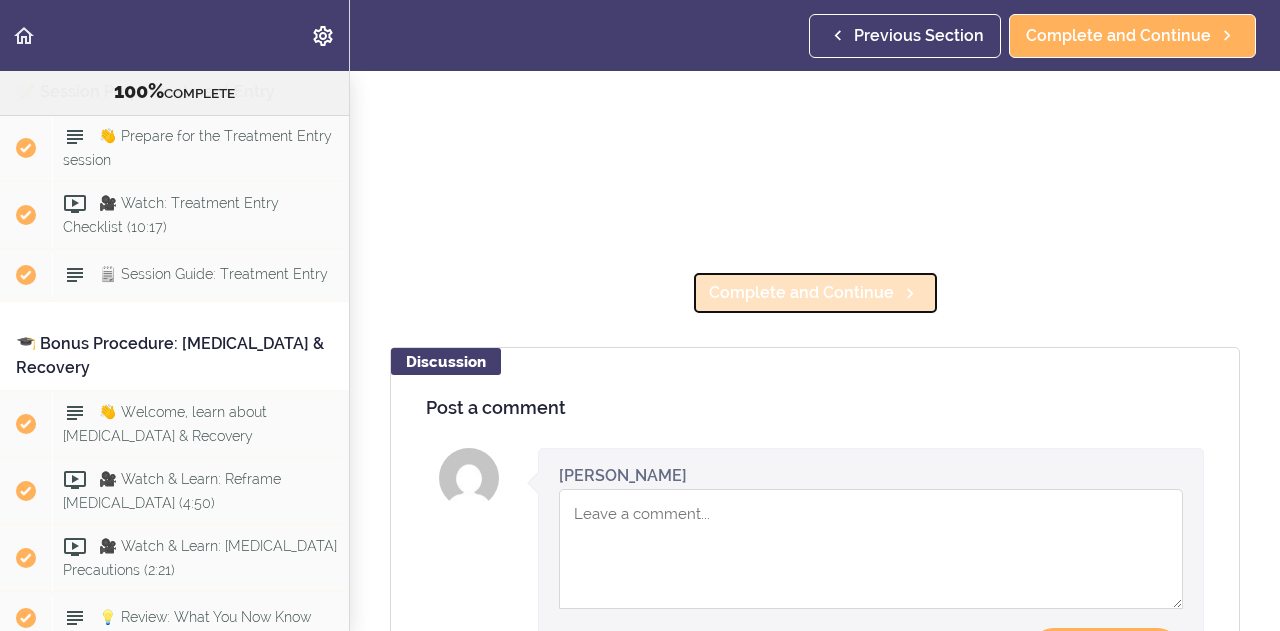 click on "Complete and Continue" at bounding box center [801, 293] 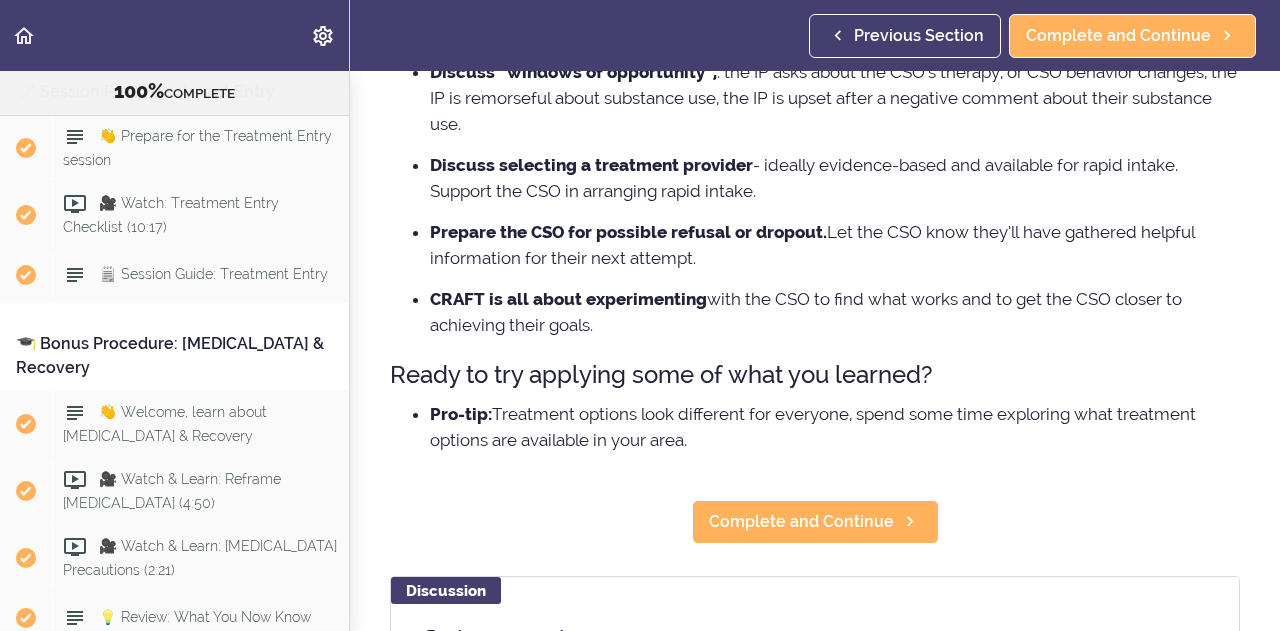 scroll, scrollTop: 0, scrollLeft: 0, axis: both 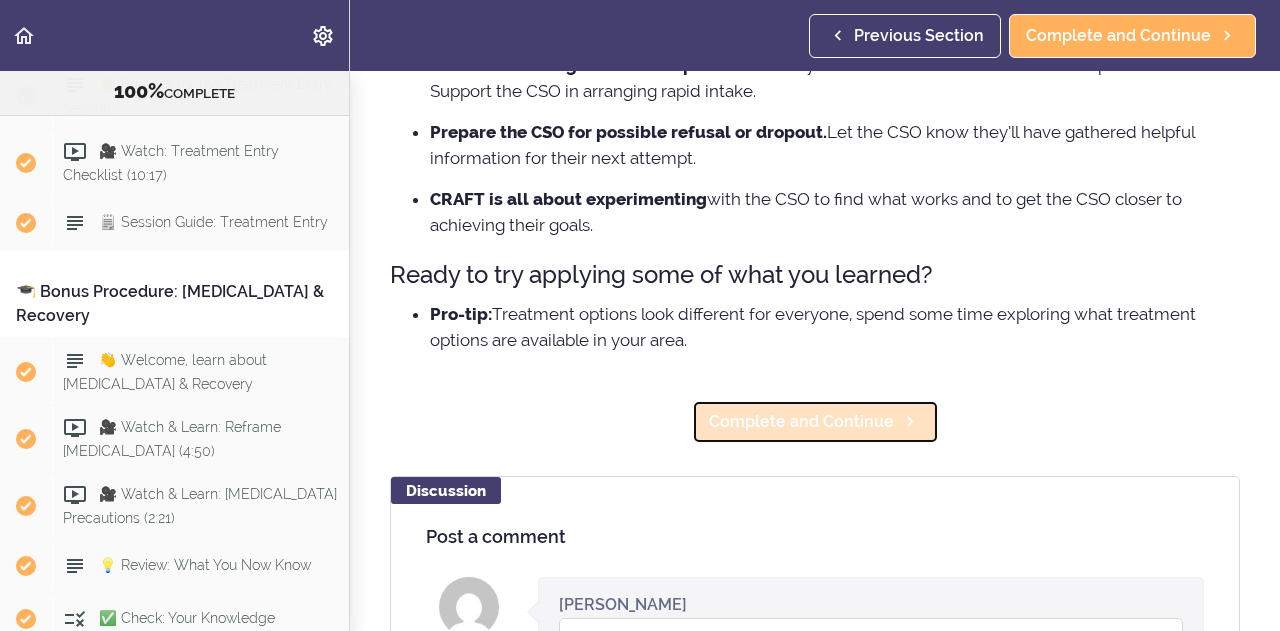 click on "Complete and Continue" at bounding box center [801, 422] 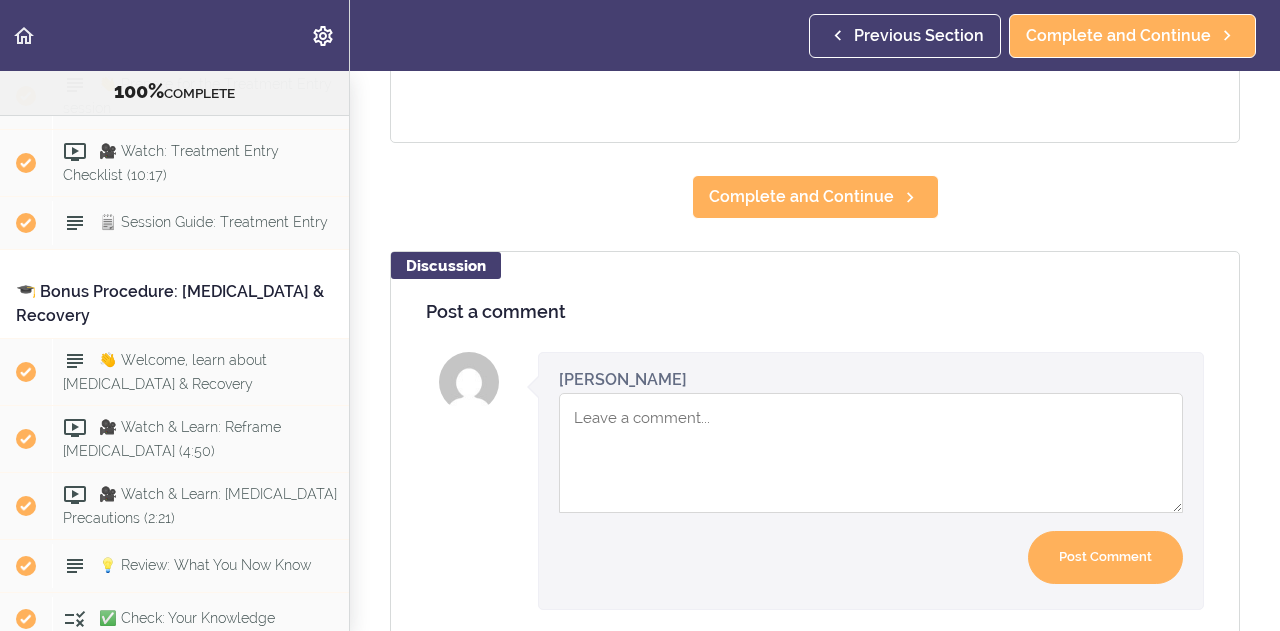 scroll, scrollTop: 0, scrollLeft: 0, axis: both 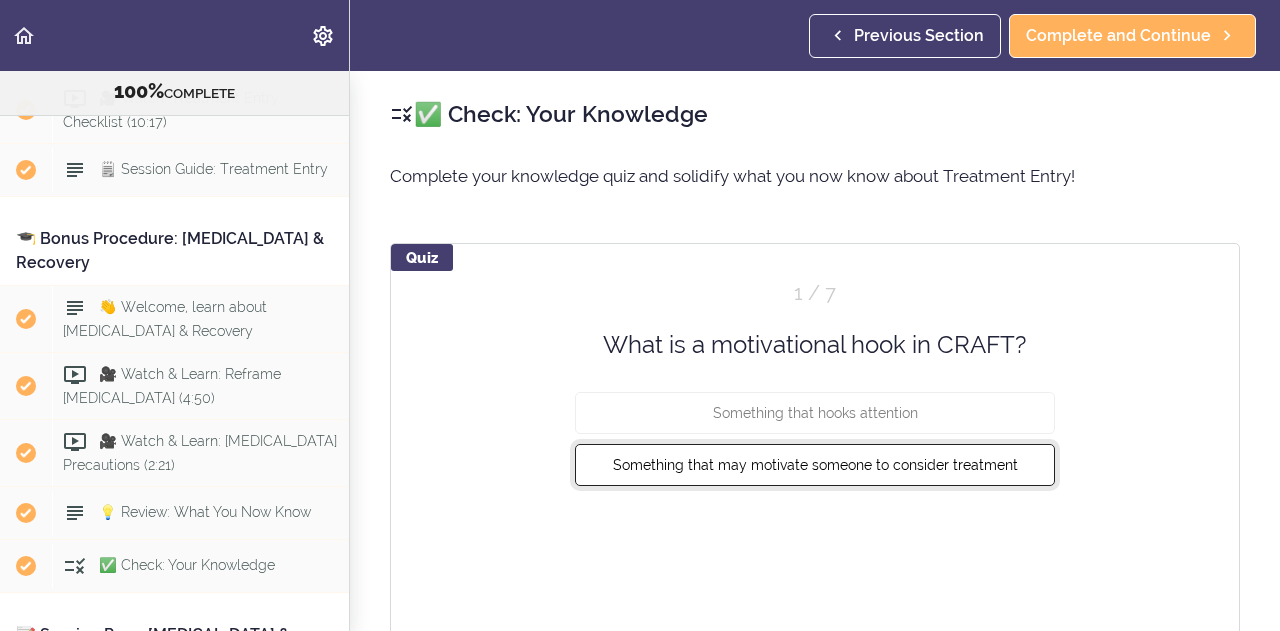 click on "Something that may motivate someone to consider treatment" at bounding box center (815, 465) 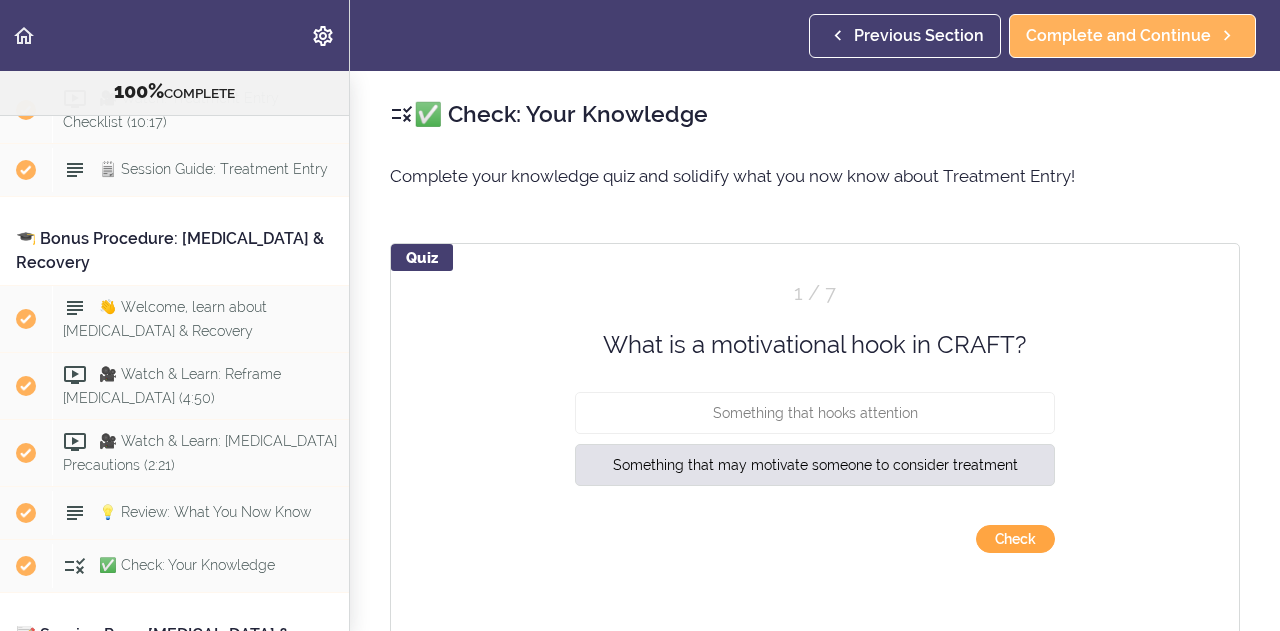 click on "Check" at bounding box center [1015, 539] 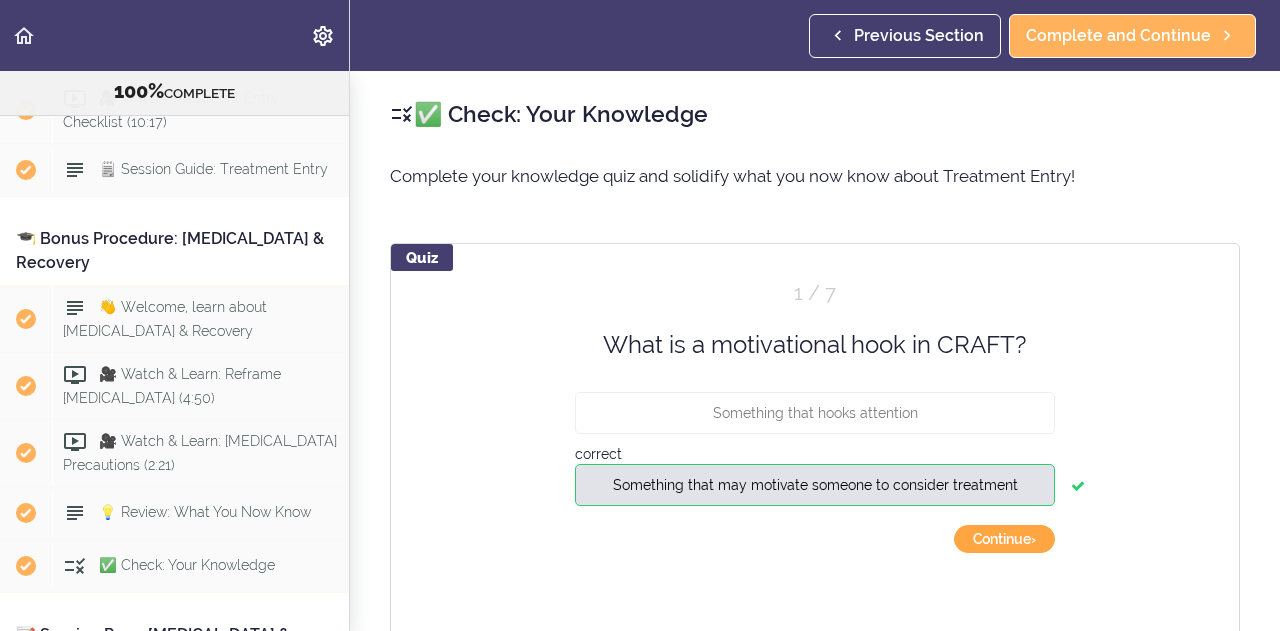 click on "Continue  ›" at bounding box center [1004, 539] 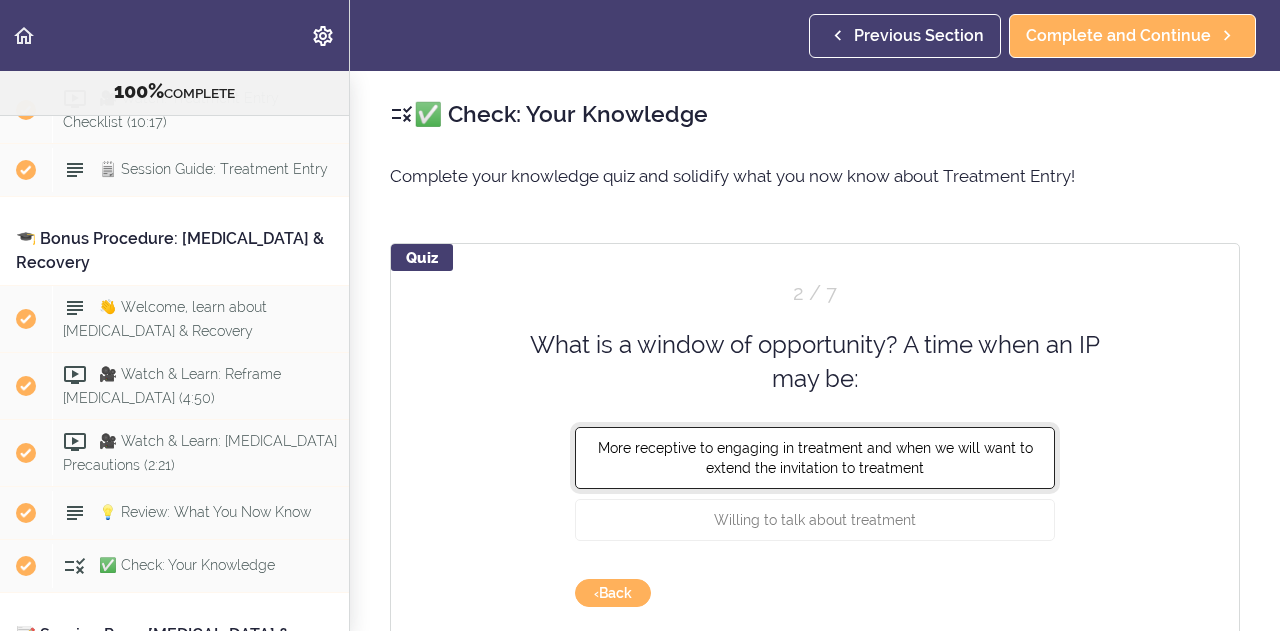 click on "More receptive to engaging in treatment and when we will want to extend the invitation to treatment" at bounding box center (815, 457) 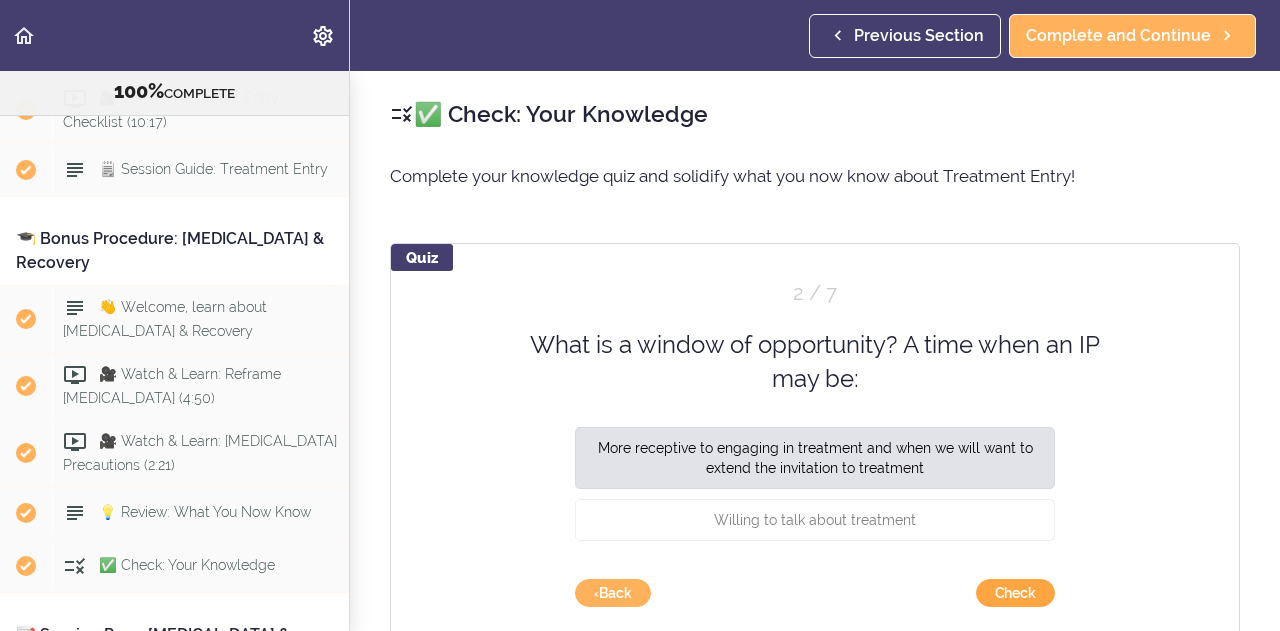 click on "Check" at bounding box center [1015, 593] 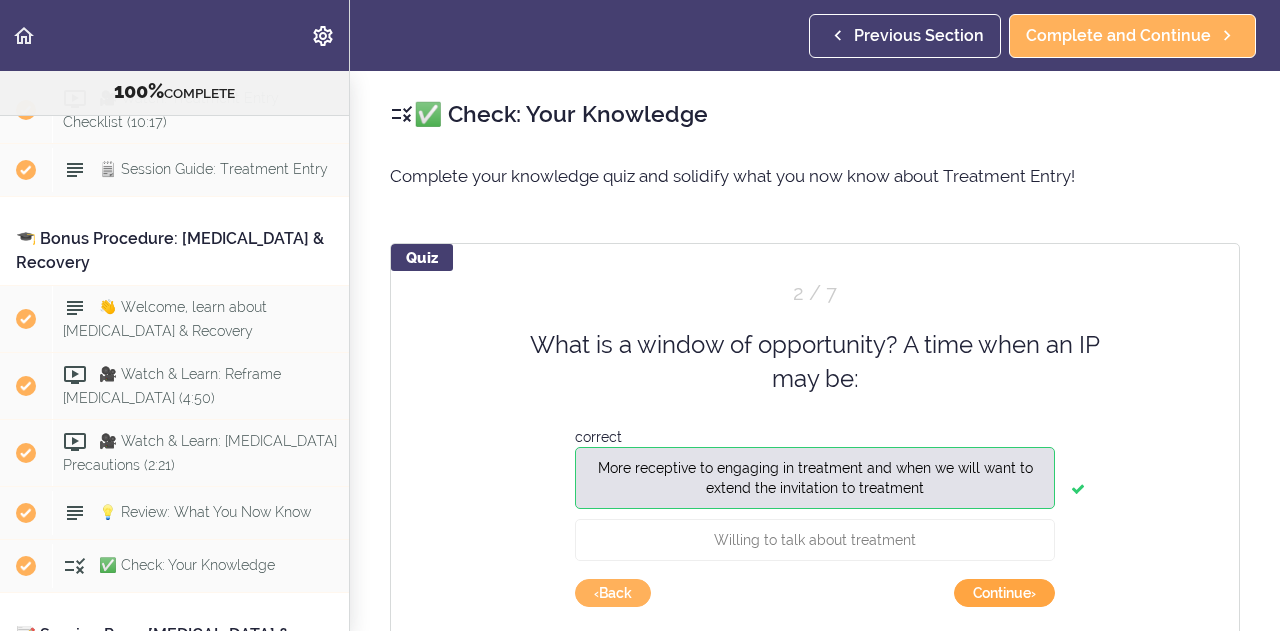 click on "Continue  ›" at bounding box center [1004, 593] 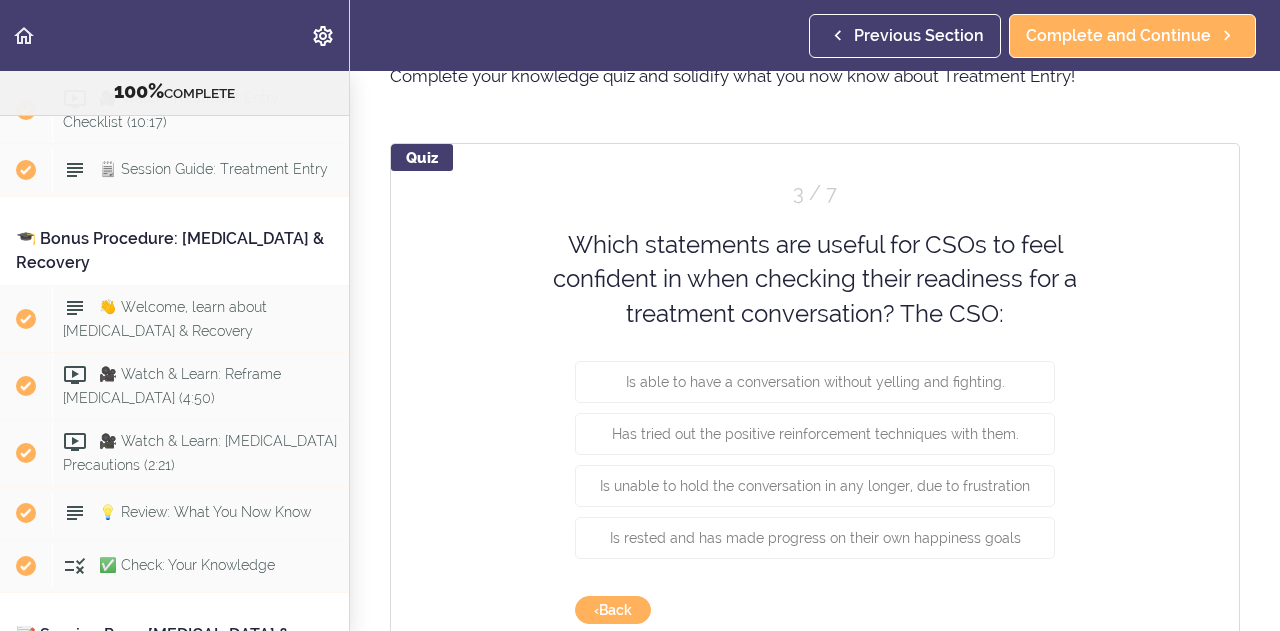 scroll, scrollTop: 200, scrollLeft: 0, axis: vertical 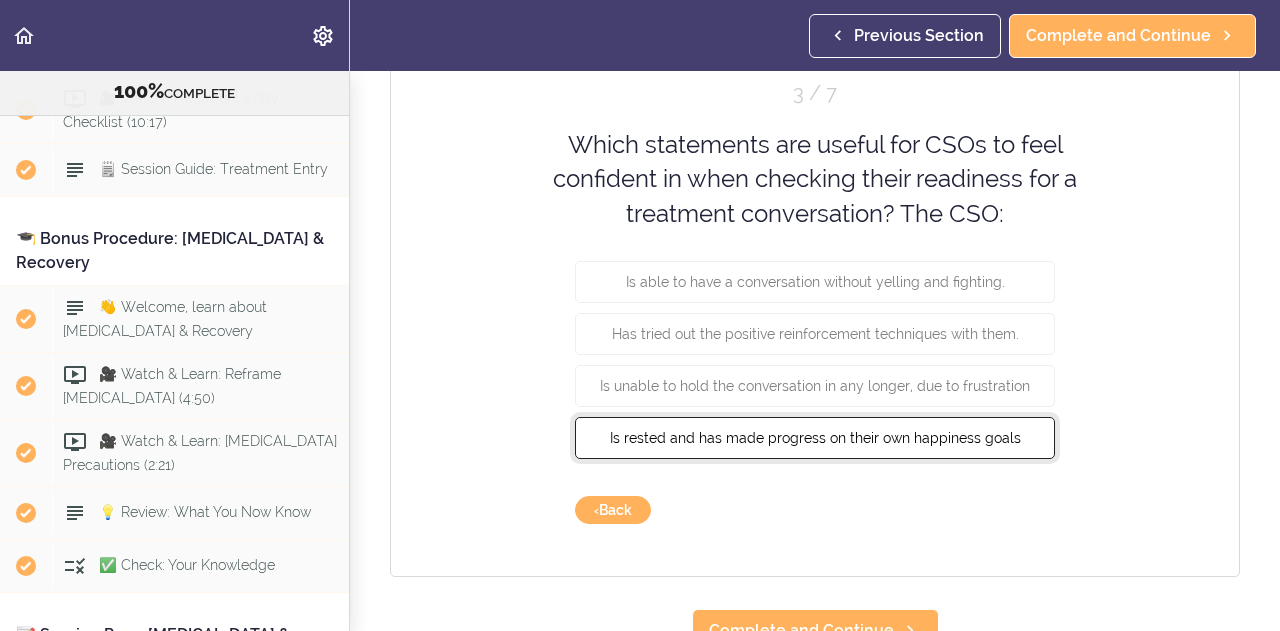 click on "Is rested and has made progress on their own happiness goals" at bounding box center (815, 438) 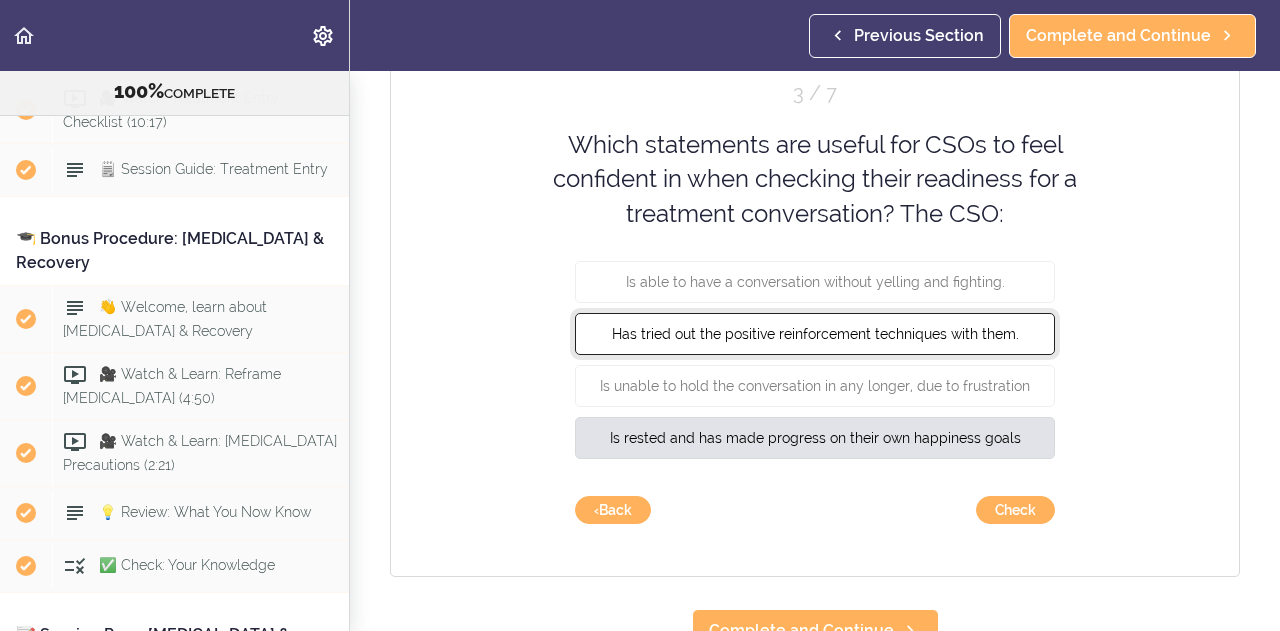 click on "Has tried out the positive reinforcement techniques with them." at bounding box center (815, 334) 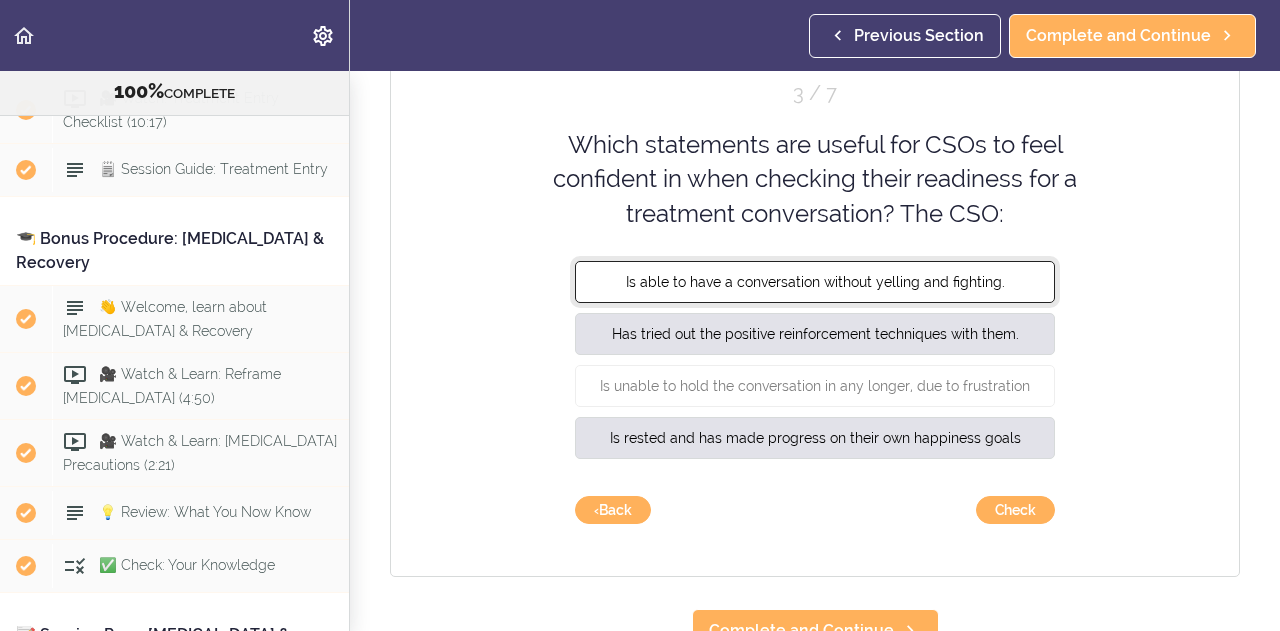 click on "Is able to have a conversation without yelling and fighting." at bounding box center [815, 282] 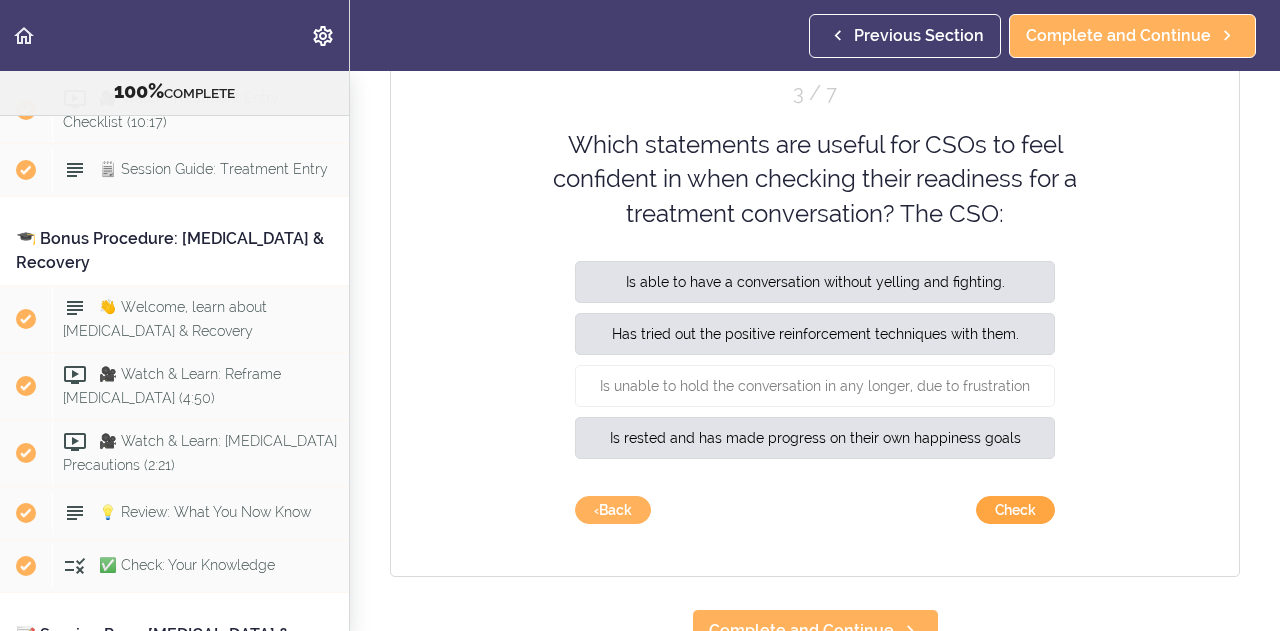 click on "Check" at bounding box center (1015, 510) 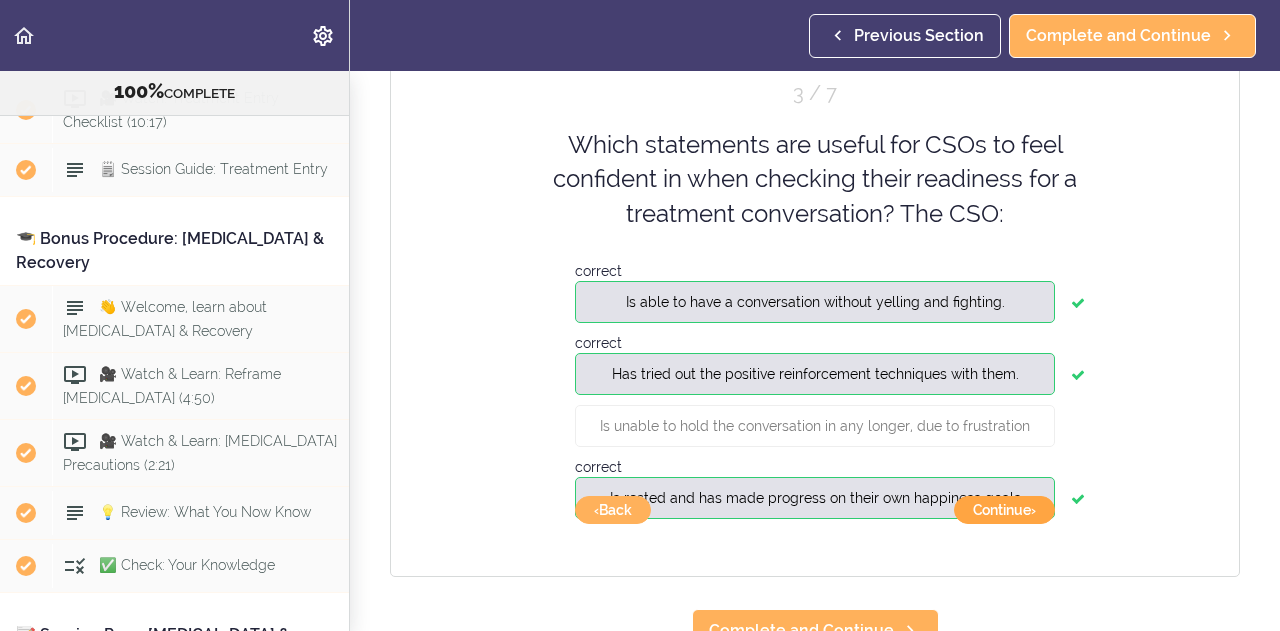 click on "Continue  ›" at bounding box center [1004, 510] 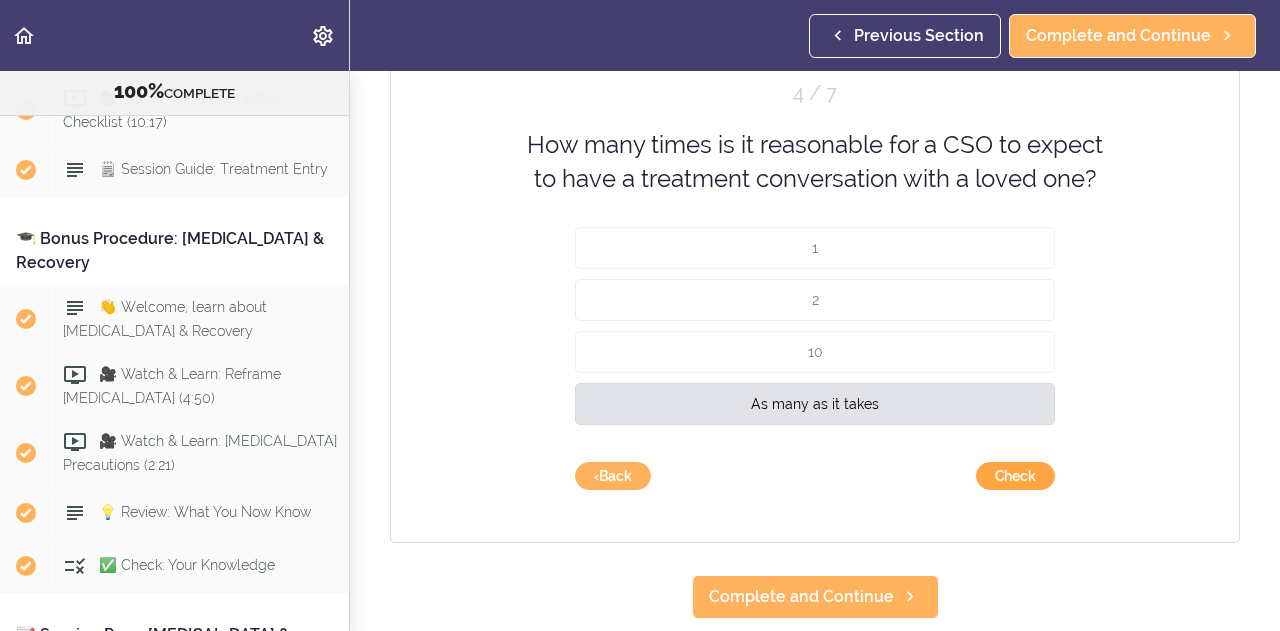click on "Check" at bounding box center [1015, 476] 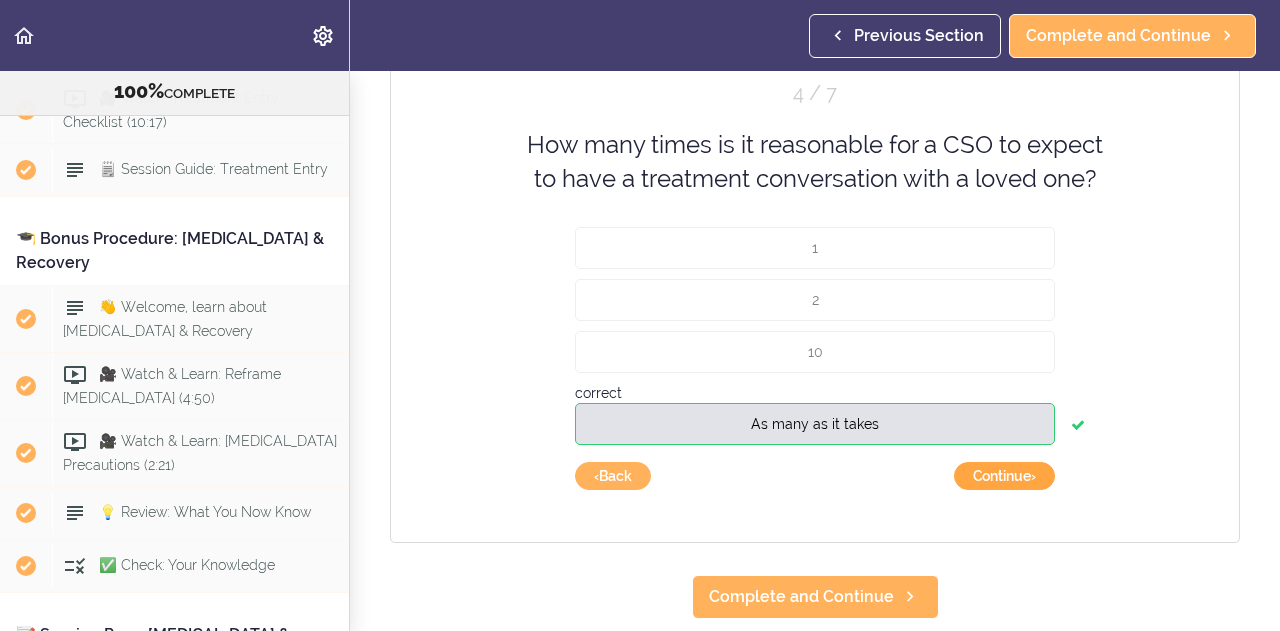 click on "Continue  ›" at bounding box center [1004, 476] 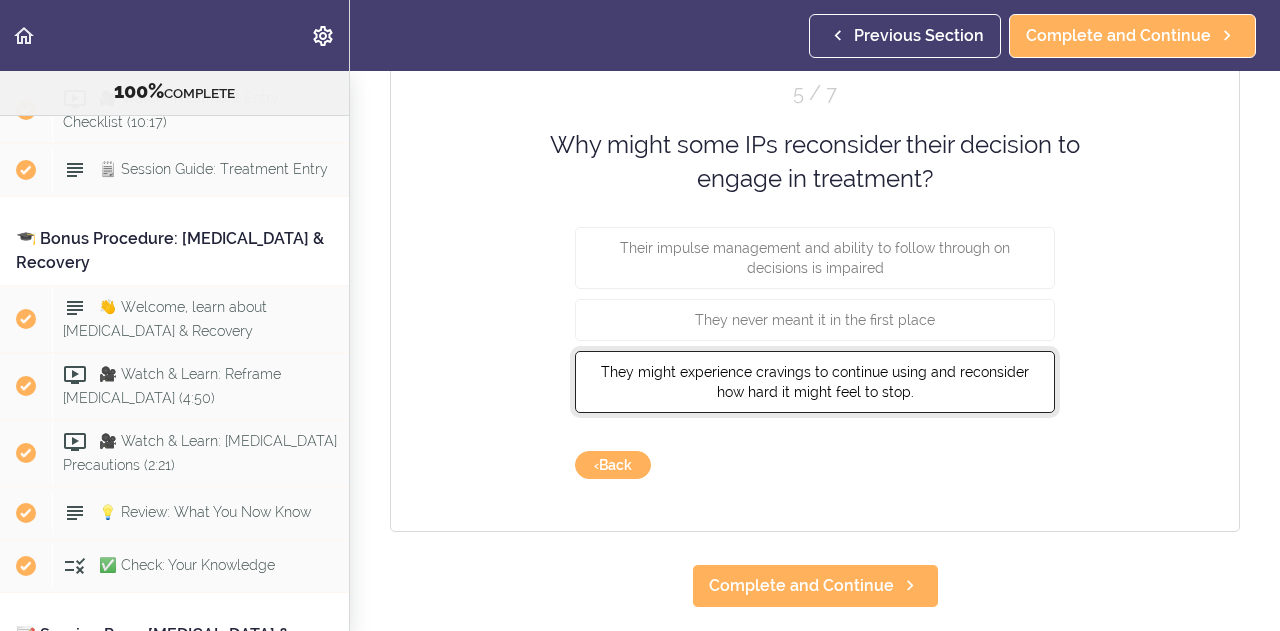 click on "They might experience cravings to continue using and reconsider how hard it might feel to stop." at bounding box center (815, 381) 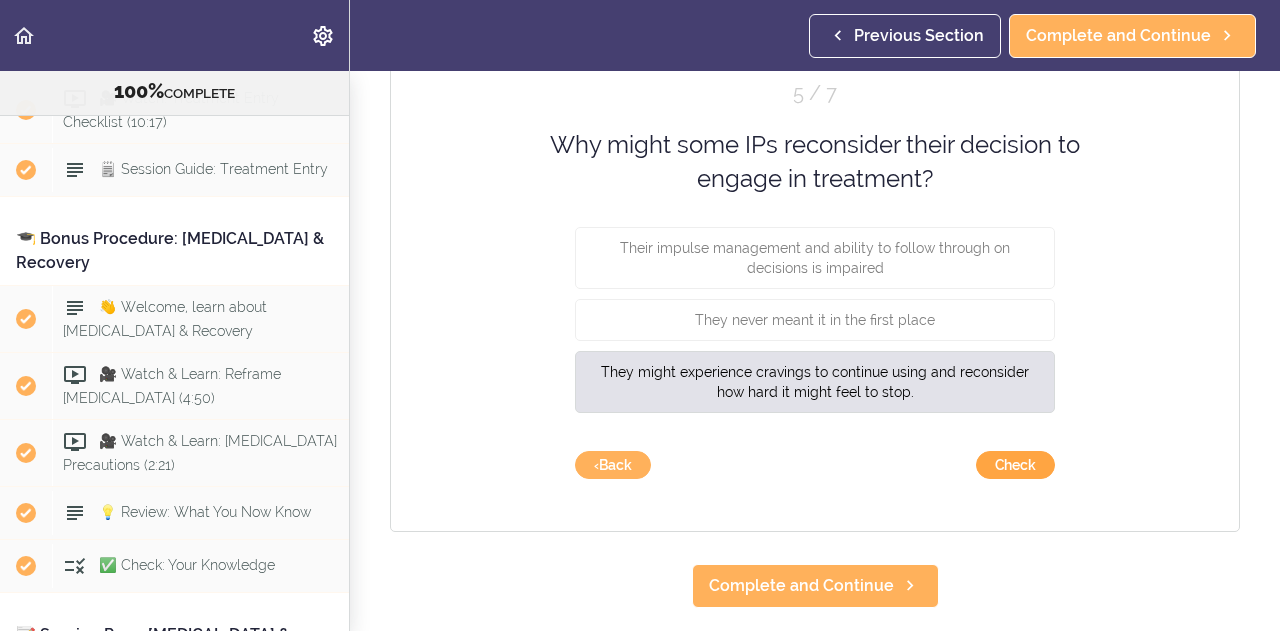click on "Check" at bounding box center [1015, 465] 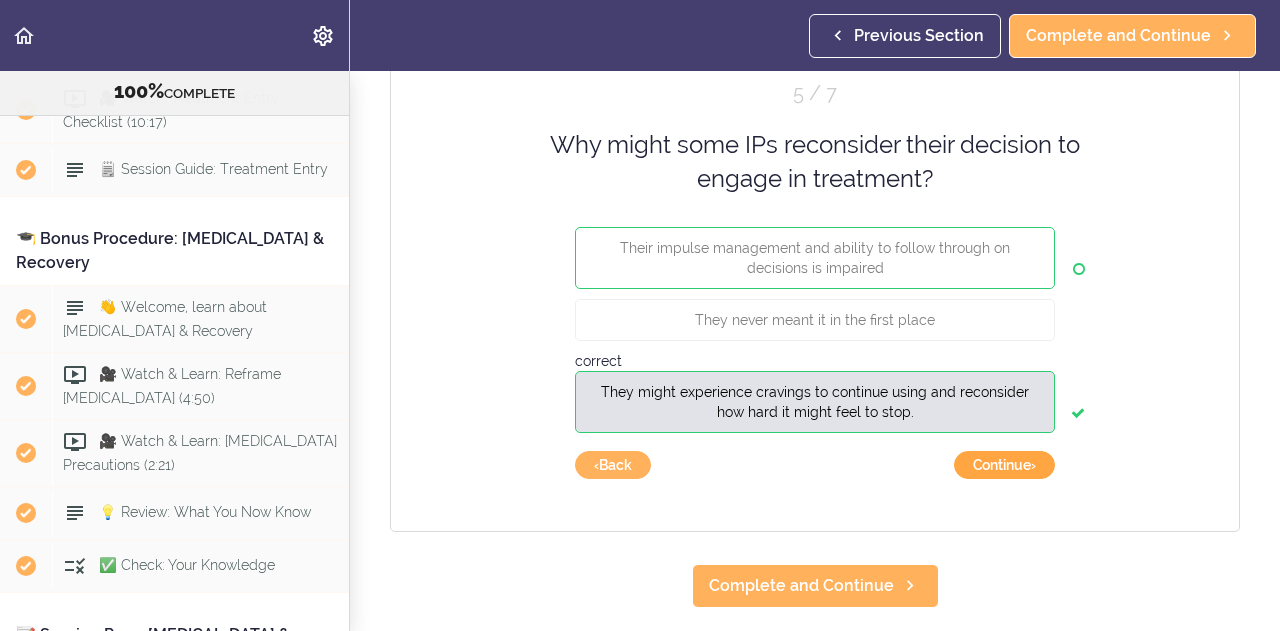 click on "Continue  ›" at bounding box center [1004, 465] 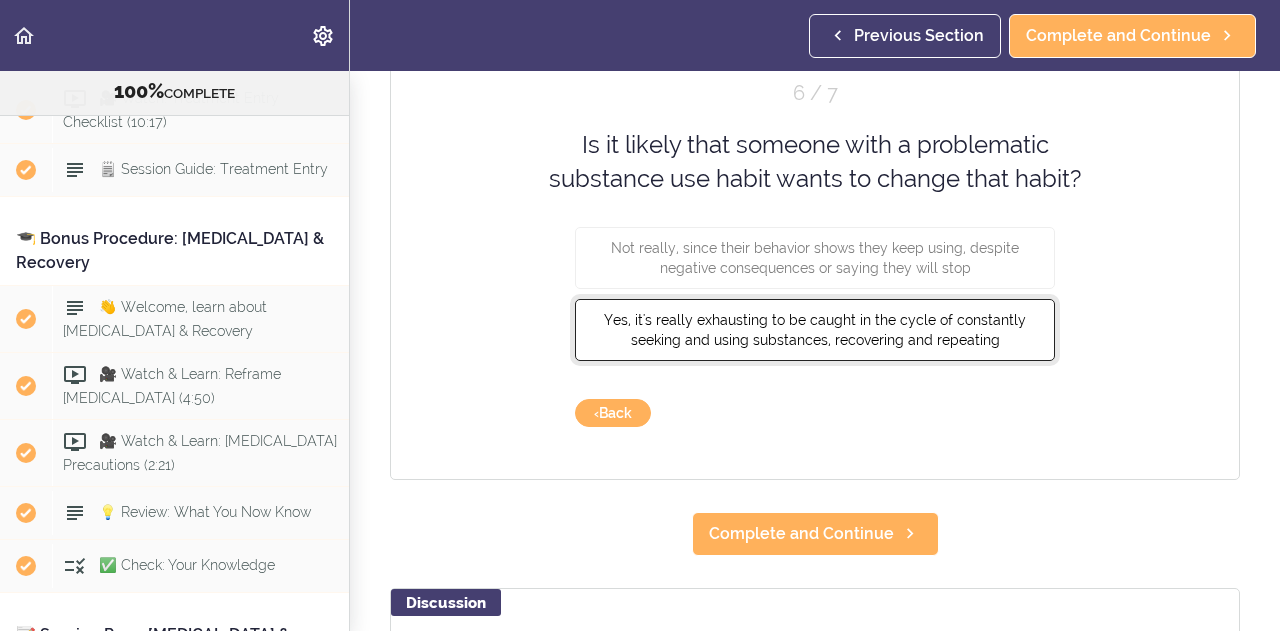 click on "Yes, it's really exhausting to be caught in the cycle of constantly seeking and using substances, recovering and repeating" at bounding box center (815, 329) 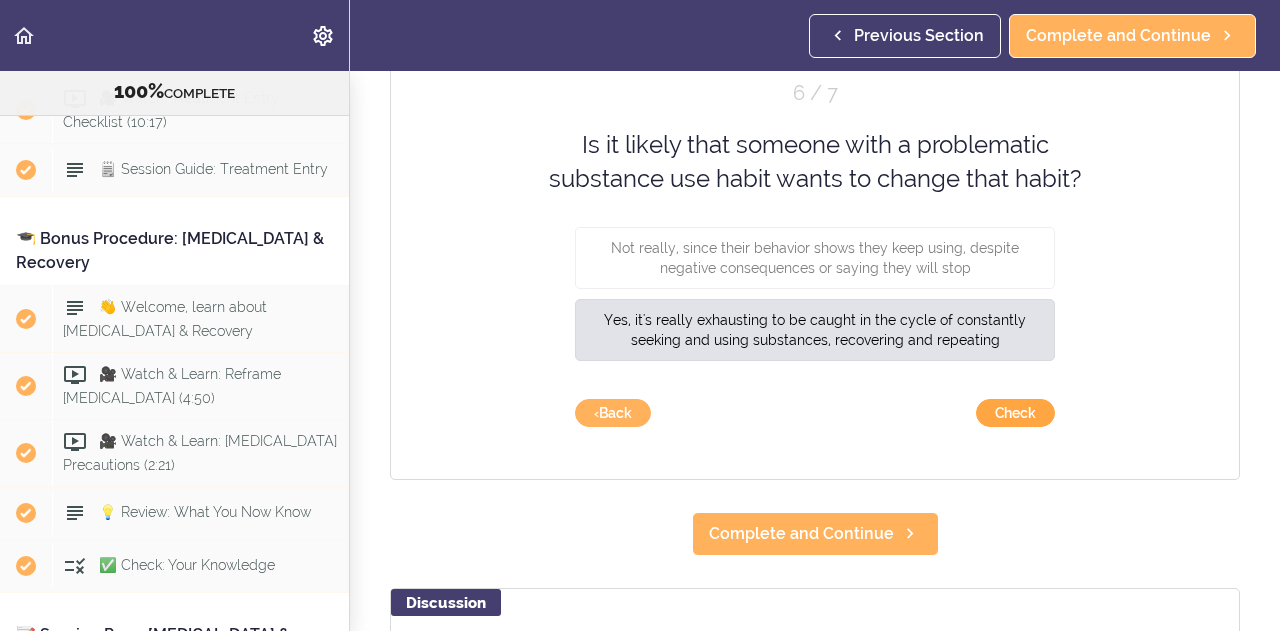 click on "Check" at bounding box center [1015, 413] 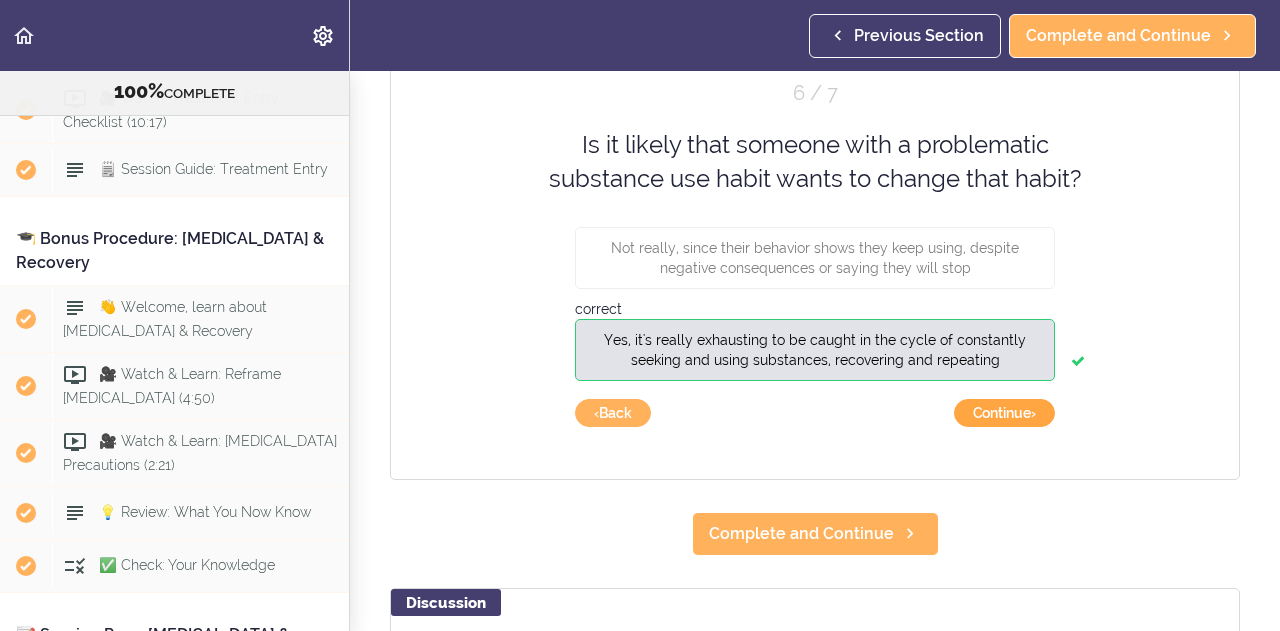 click on "Continue  ›" at bounding box center [1004, 413] 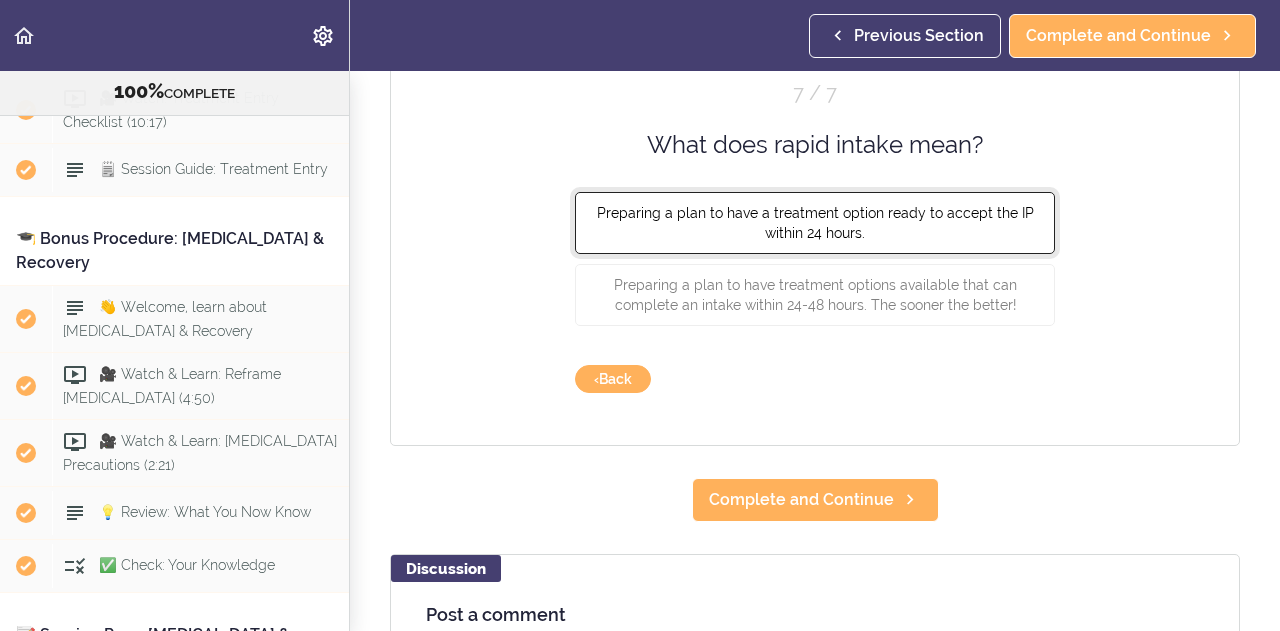click on "Preparing a plan to have a treatment option ready to accept the IP within 24 hours." at bounding box center (815, 223) 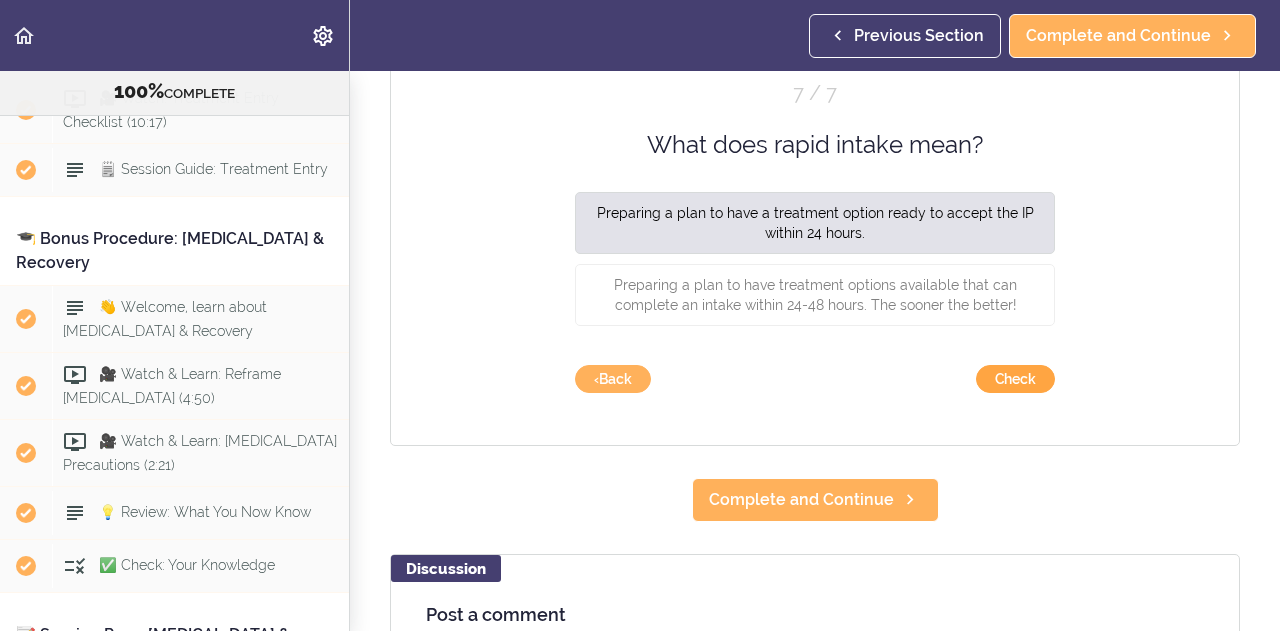 click on "Check" at bounding box center (1015, 379) 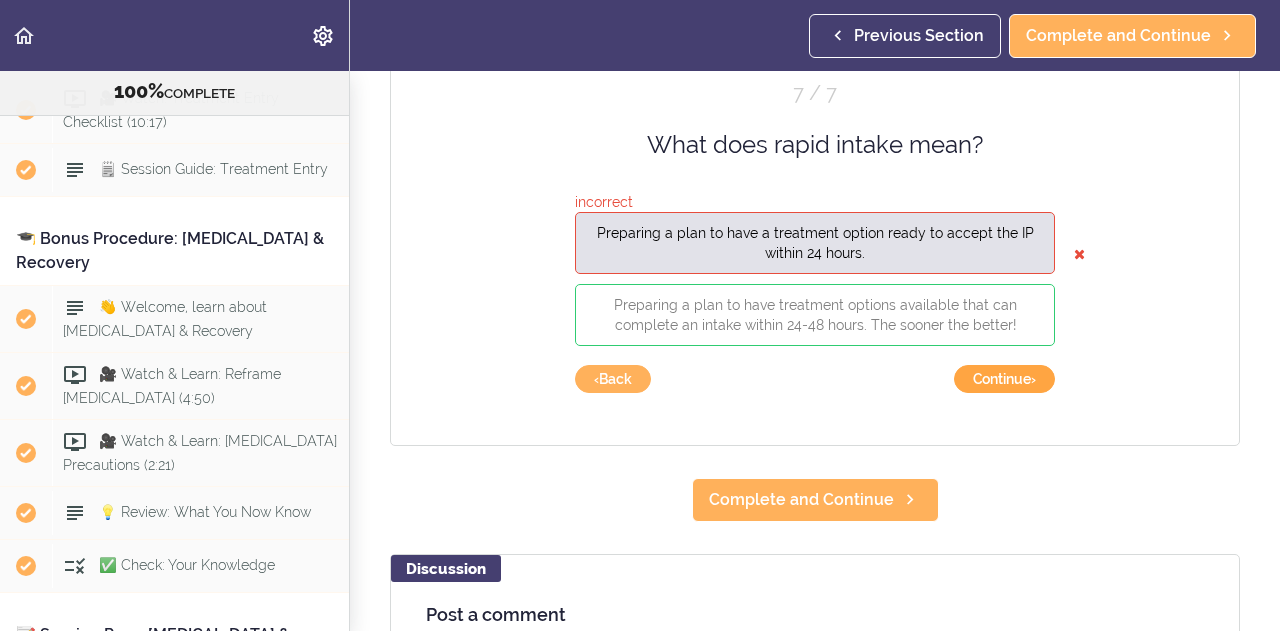 click on "Continue  ›" at bounding box center [1004, 379] 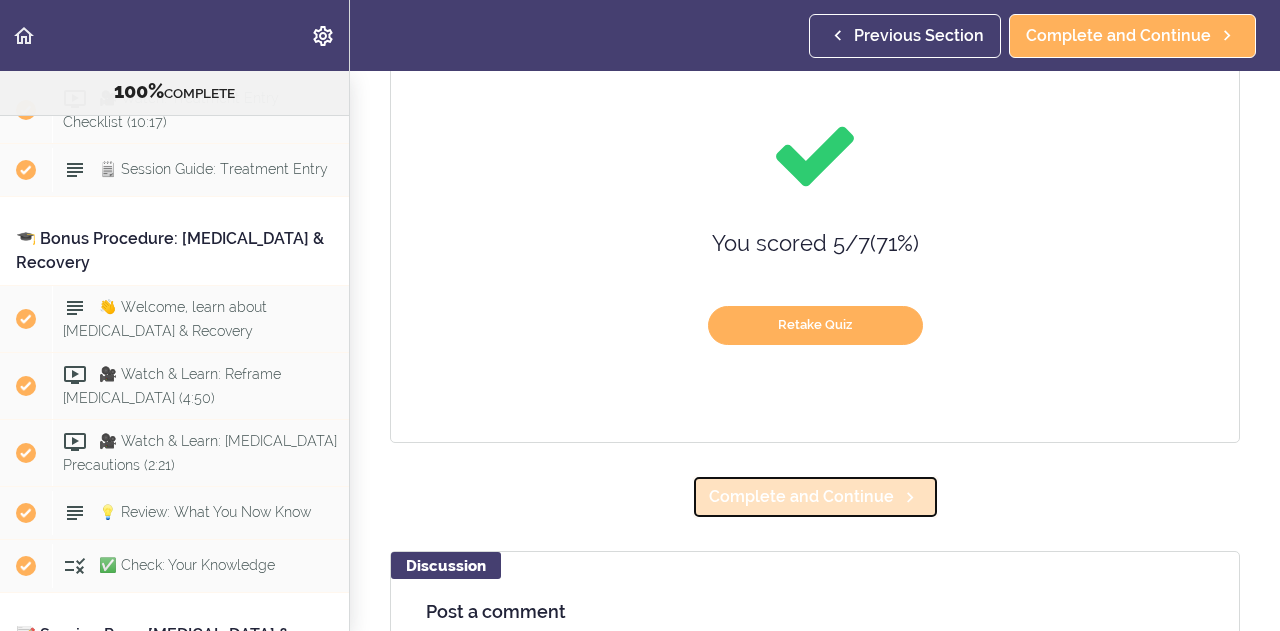click on "Complete and Continue" at bounding box center [801, 497] 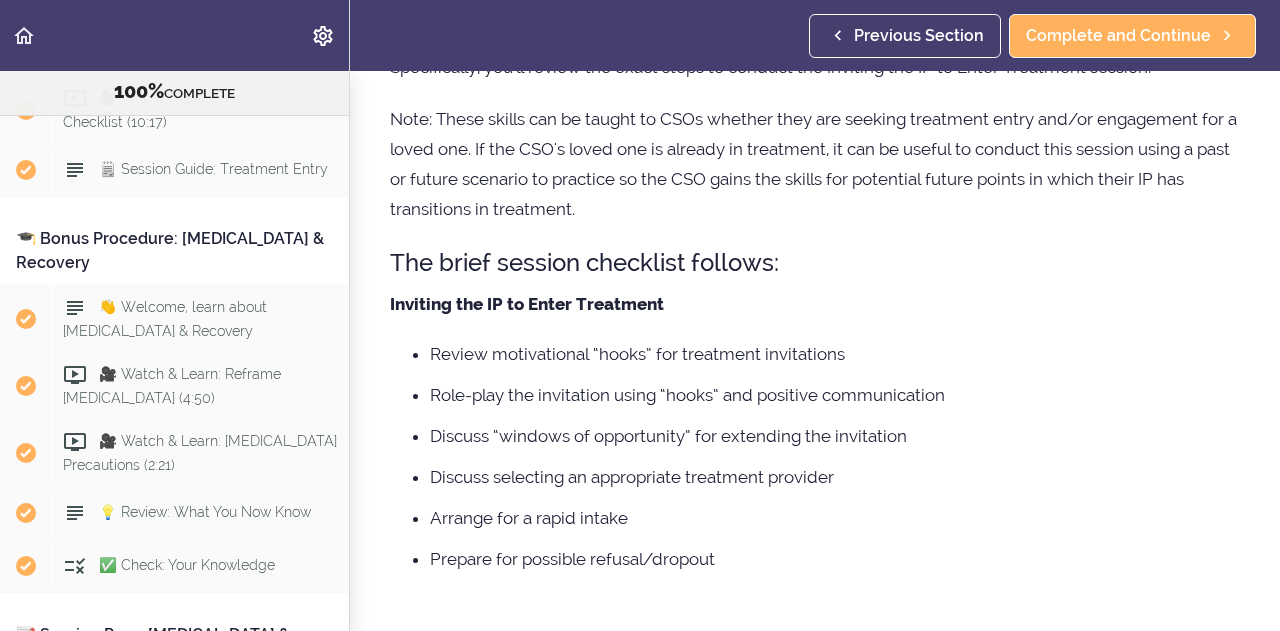 scroll, scrollTop: 0, scrollLeft: 0, axis: both 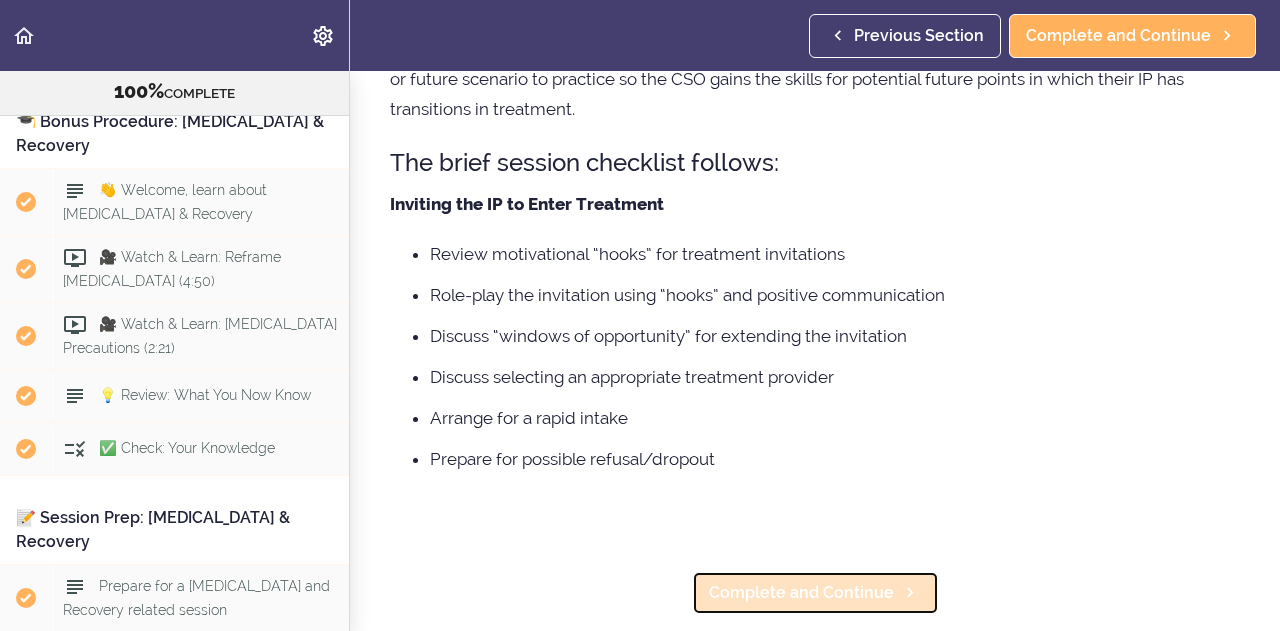click on "Complete and Continue" at bounding box center (801, 593) 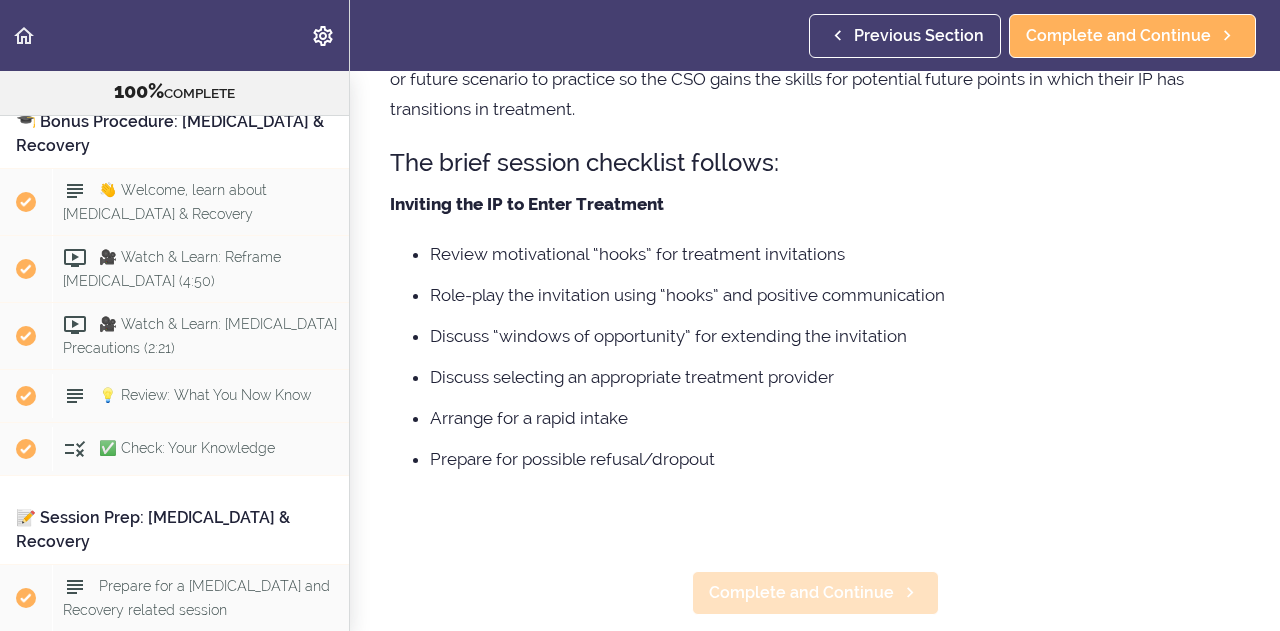 scroll, scrollTop: 88, scrollLeft: 0, axis: vertical 